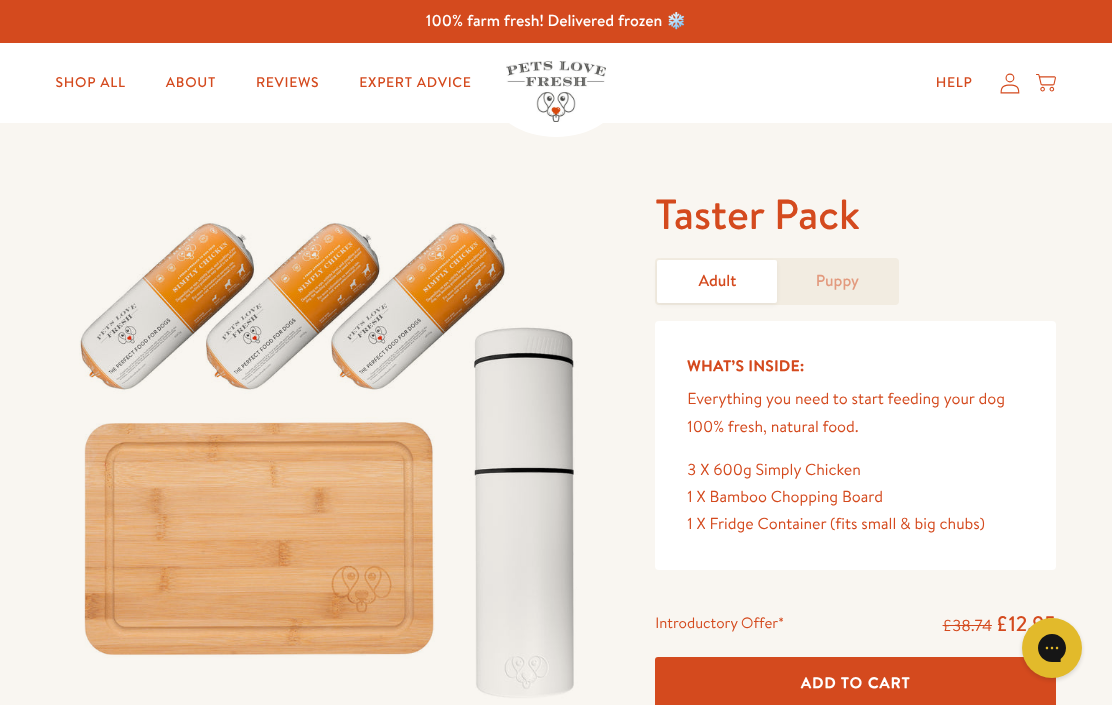 scroll, scrollTop: 0, scrollLeft: 0, axis: both 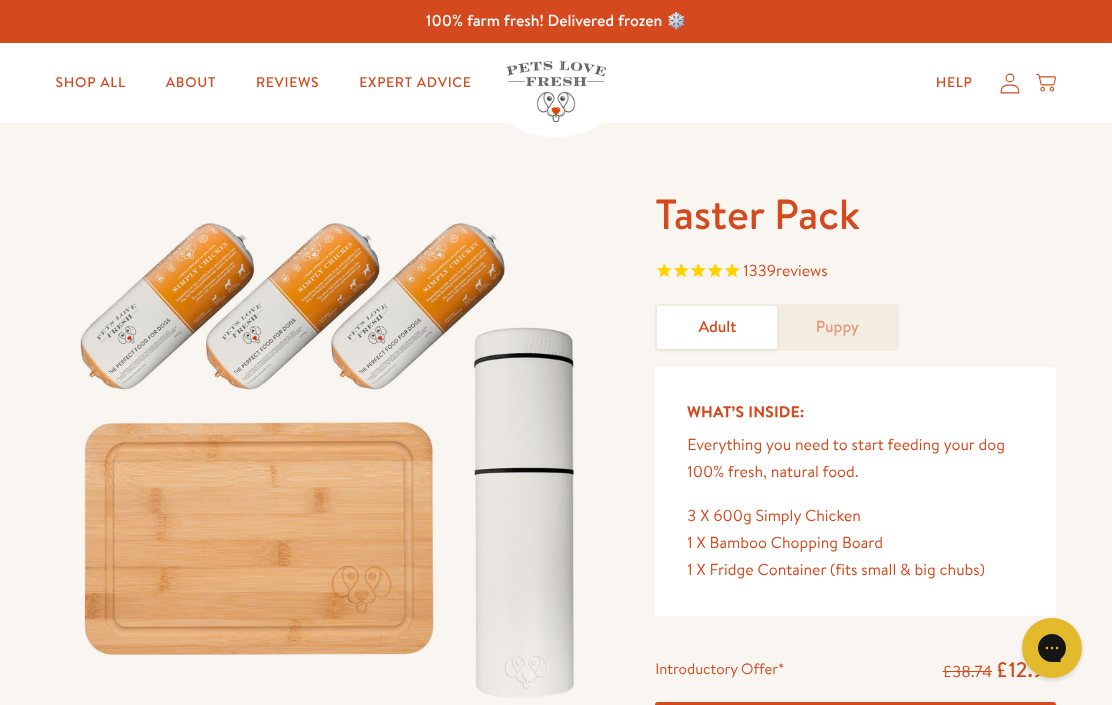 click 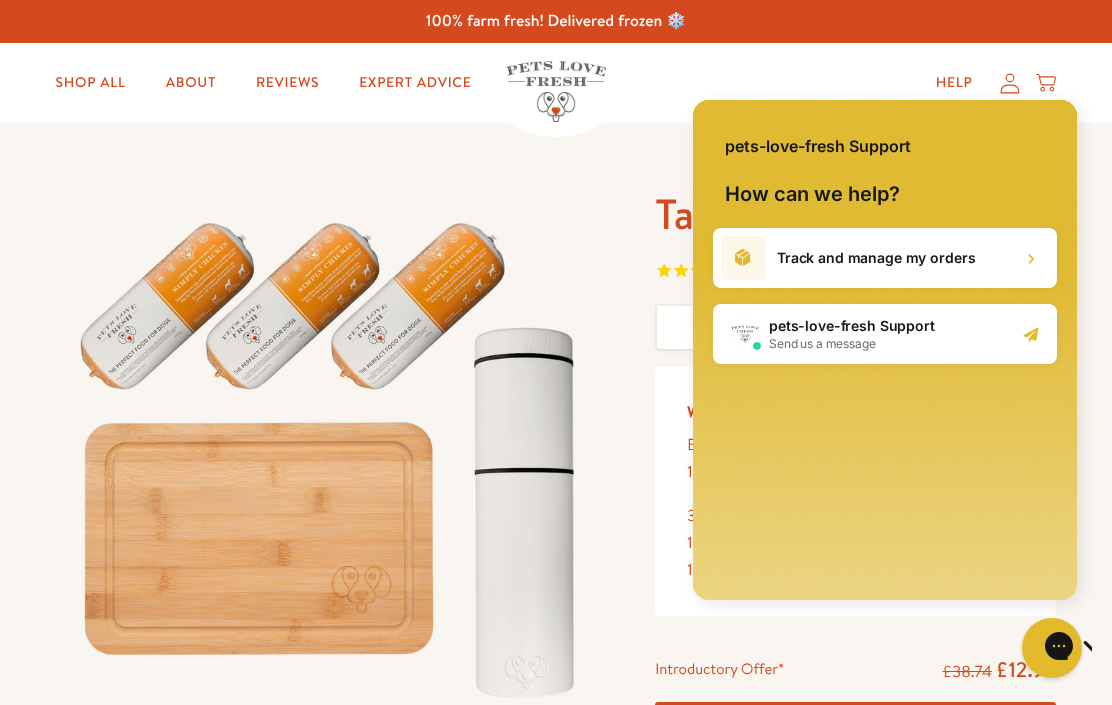 scroll, scrollTop: 0, scrollLeft: 0, axis: both 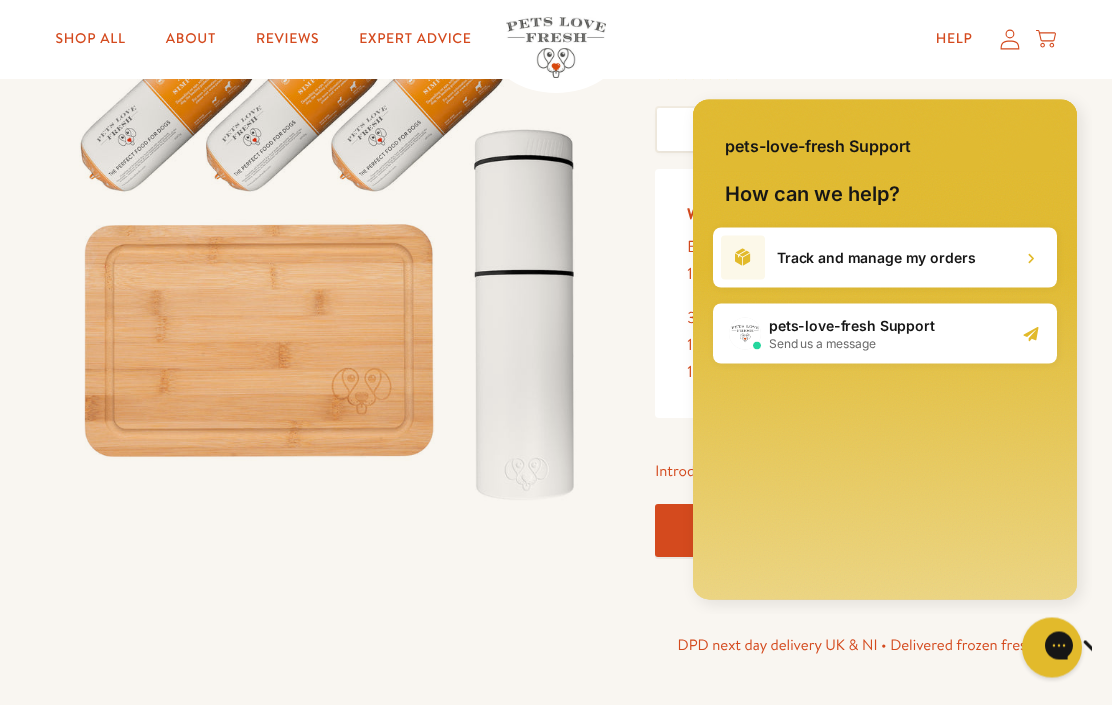 click on "Taster Pack
1339  reviews
Adult
Puppy
What’s Inside:
Everything you need to start feeding your dog 100% fresh, natural food.
3 X 600g Simply Chicken
1 X Bamboo Chopping Board
1 X Fridge Container (fits small & big chubs)
Introductory Offer* £38.74" at bounding box center (556, 351) 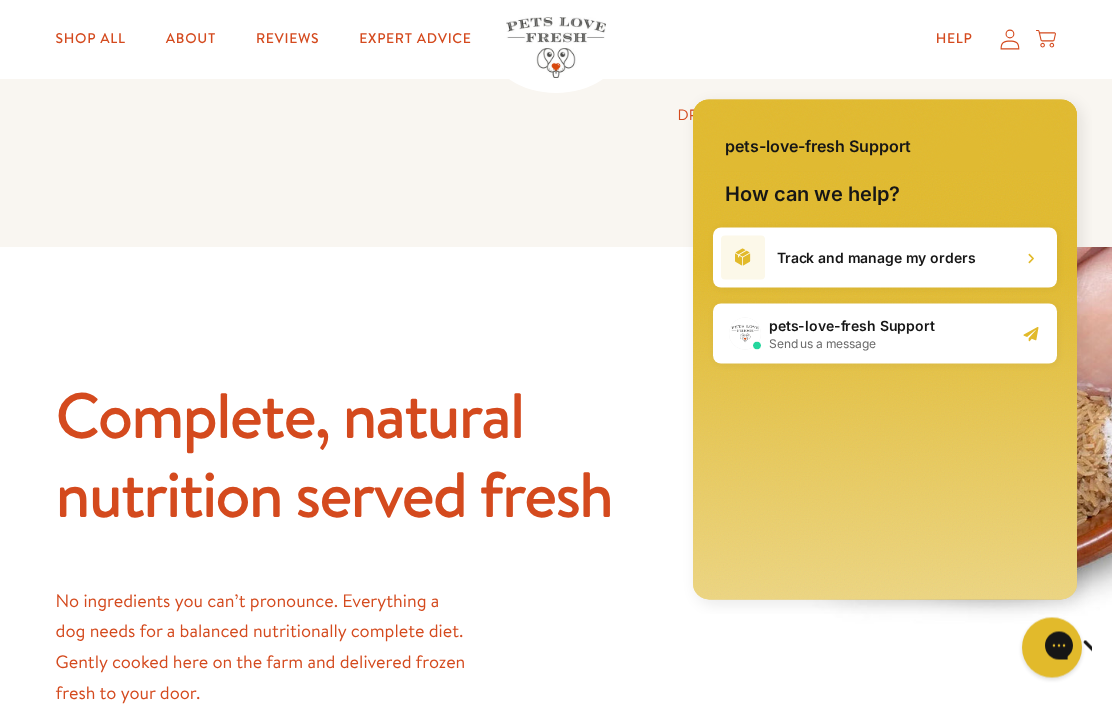 scroll, scrollTop: 728, scrollLeft: 0, axis: vertical 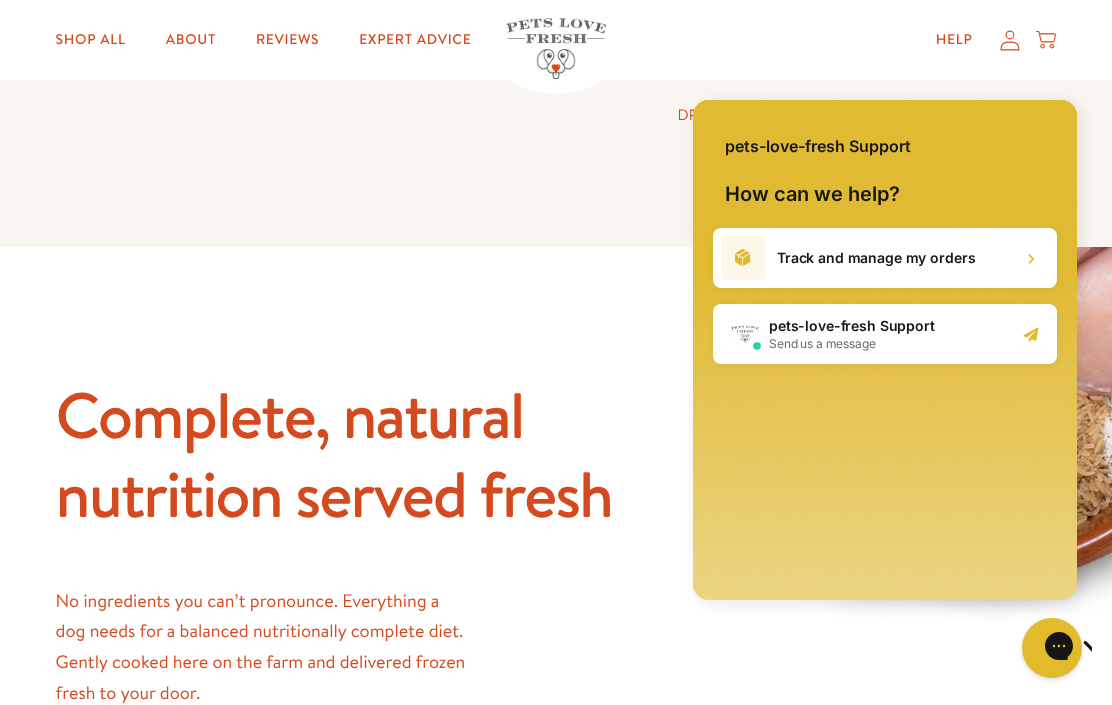 click on "Complete, natural nutrition served fresh
No ingredients you can’t pronounce. Everything a dog needs for a balanced nutritionally complete diet. Gently cooked here on the farm and delivered frozen fresh to your door.
British meat
Quality British sources of protein to supply amino acids needed for hair, skin, nails, muscles, tendons, ligaments, and cartilage
Organic Brown Rice
Fibre to aid digestion and support gut health
Vitamins & Nutrients
Carefully balanced and easily digestible vitamins and minerals including calcium and phosphorous" at bounding box center [556, 747] 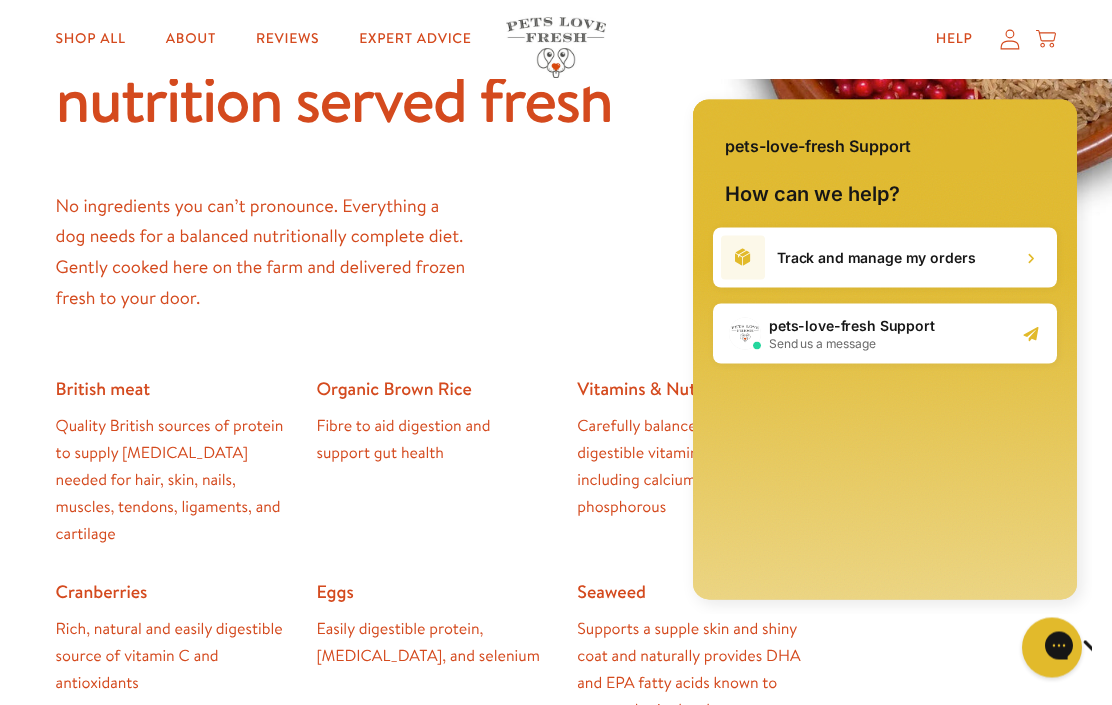scroll, scrollTop: 1126, scrollLeft: 0, axis: vertical 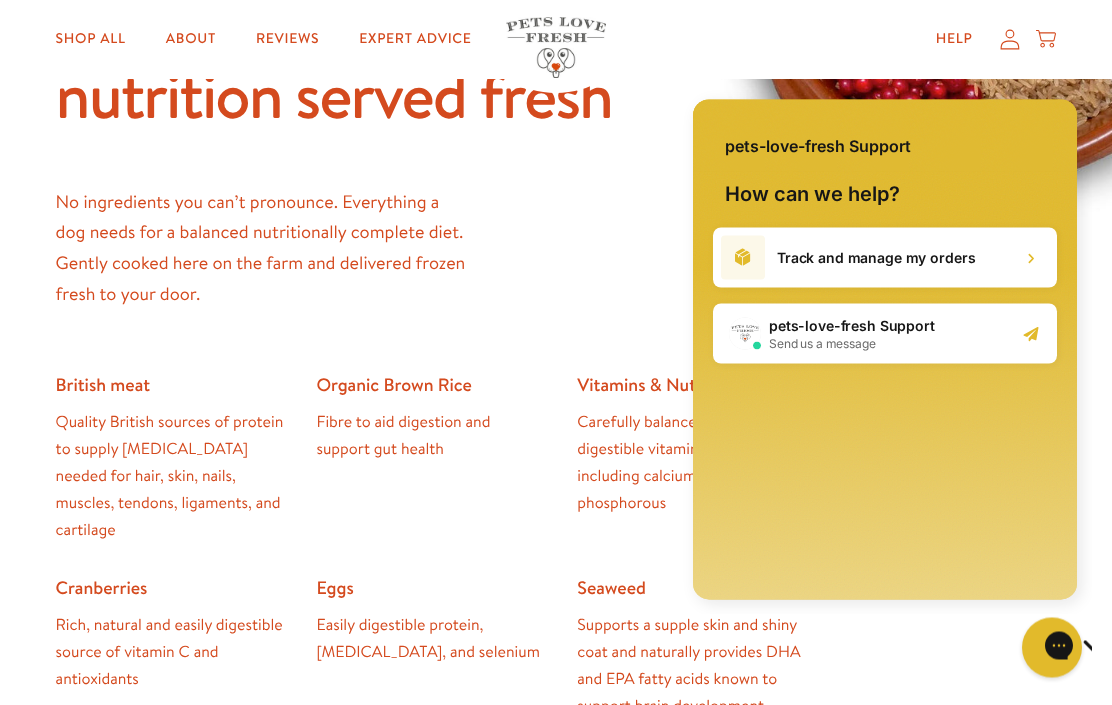 click on "Complete, natural nutrition served fresh
No ingredients you can’t pronounce. Everything a dog needs for a balanced nutritionally complete diet. Gently cooked here on the farm and delivered frozen fresh to your door.
British meat
Quality British sources of protein to supply amino acids needed for hair, skin, nails, muscles, tendons, ligaments, and cartilage
Organic Brown Rice
Fibre to aid digestion and support gut health
Vitamins & Nutrients
Carefully balanced and easily digestible vitamins and minerals including calcium and phosphorous Cranberries" at bounding box center (556, 841) 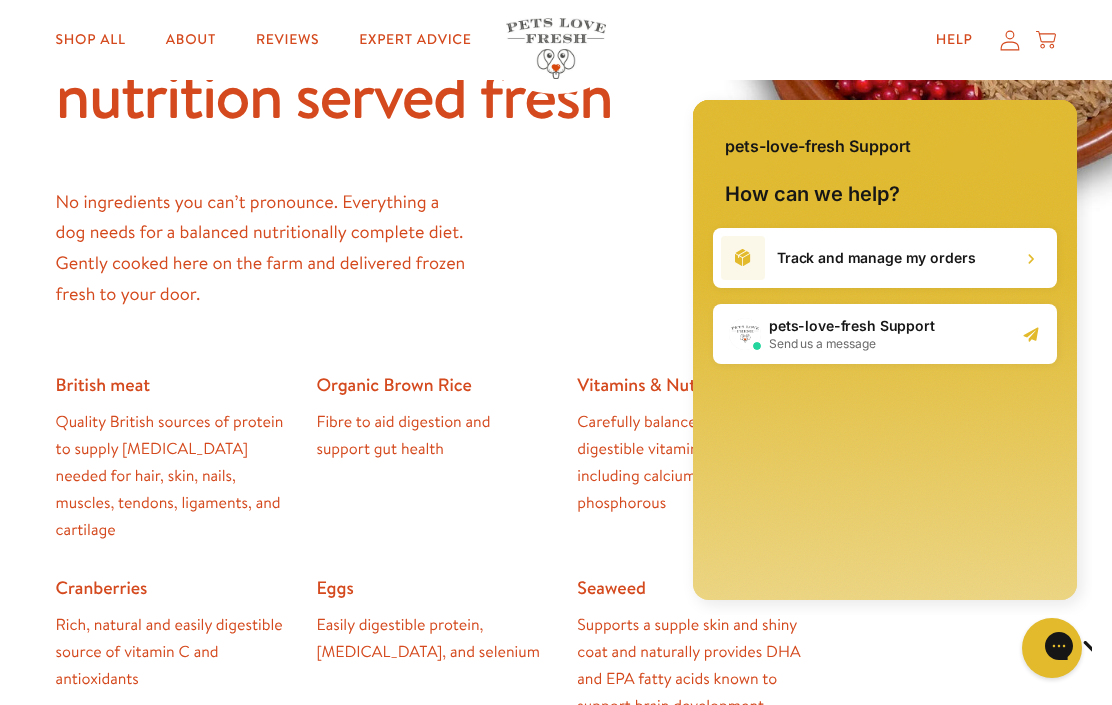 click 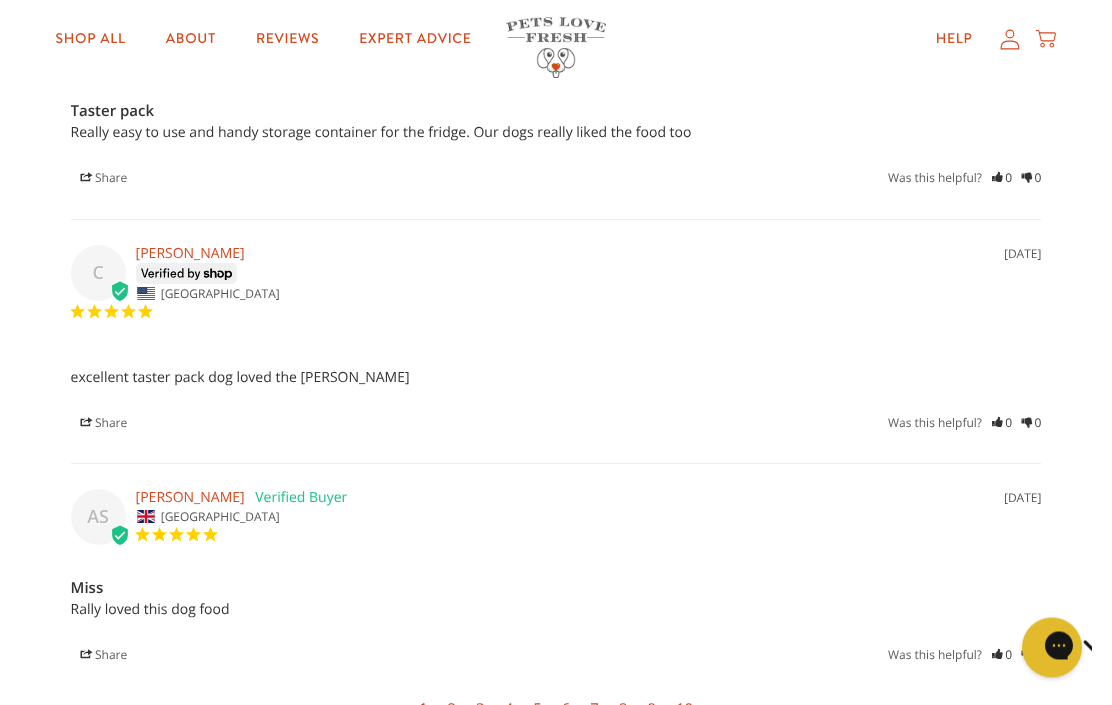 scroll, scrollTop: 5195, scrollLeft: 0, axis: vertical 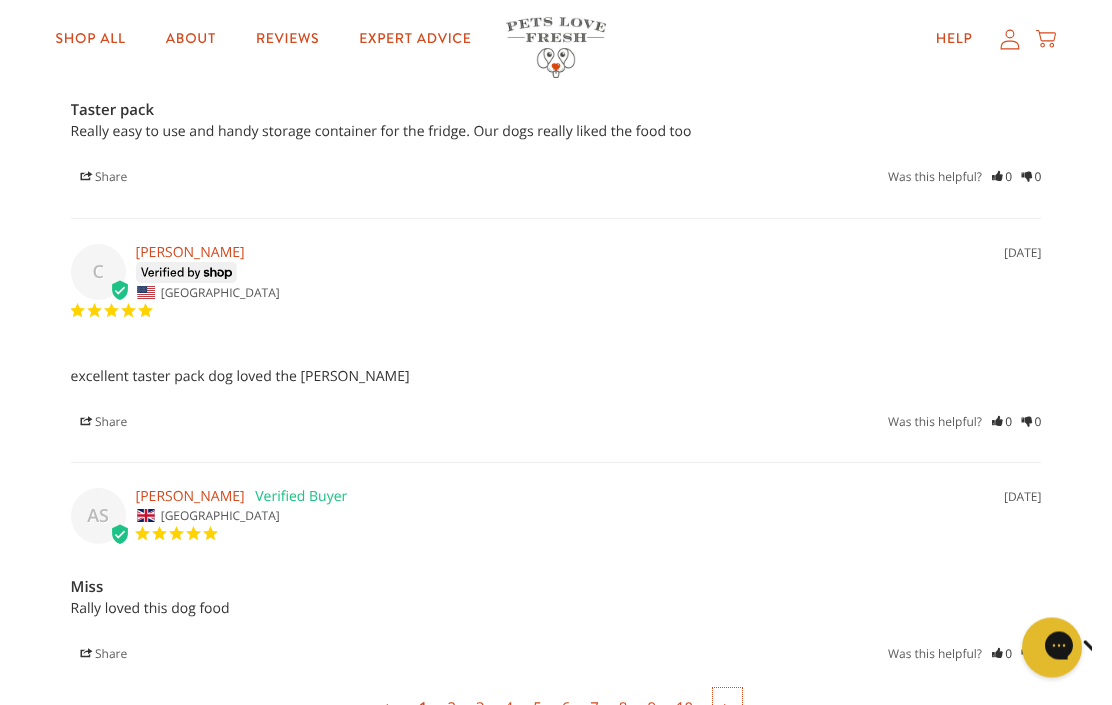 click on ">" at bounding box center [727, 709] 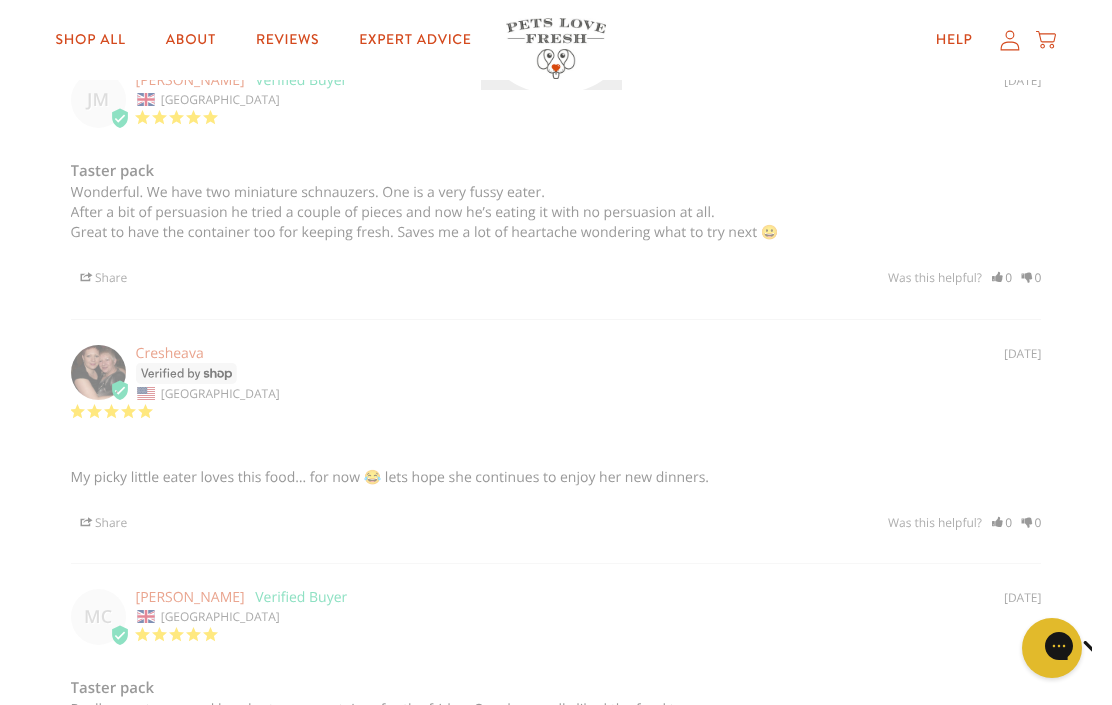 scroll, scrollTop: 4613, scrollLeft: 0, axis: vertical 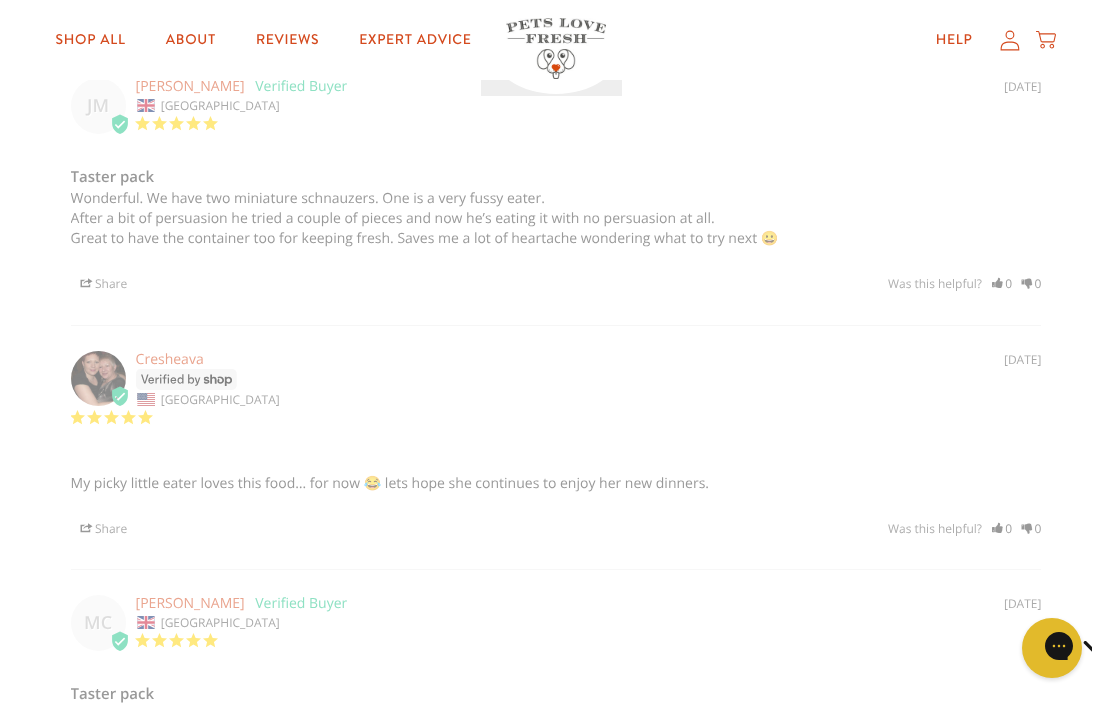 click on "Shop All" at bounding box center [91, 40] 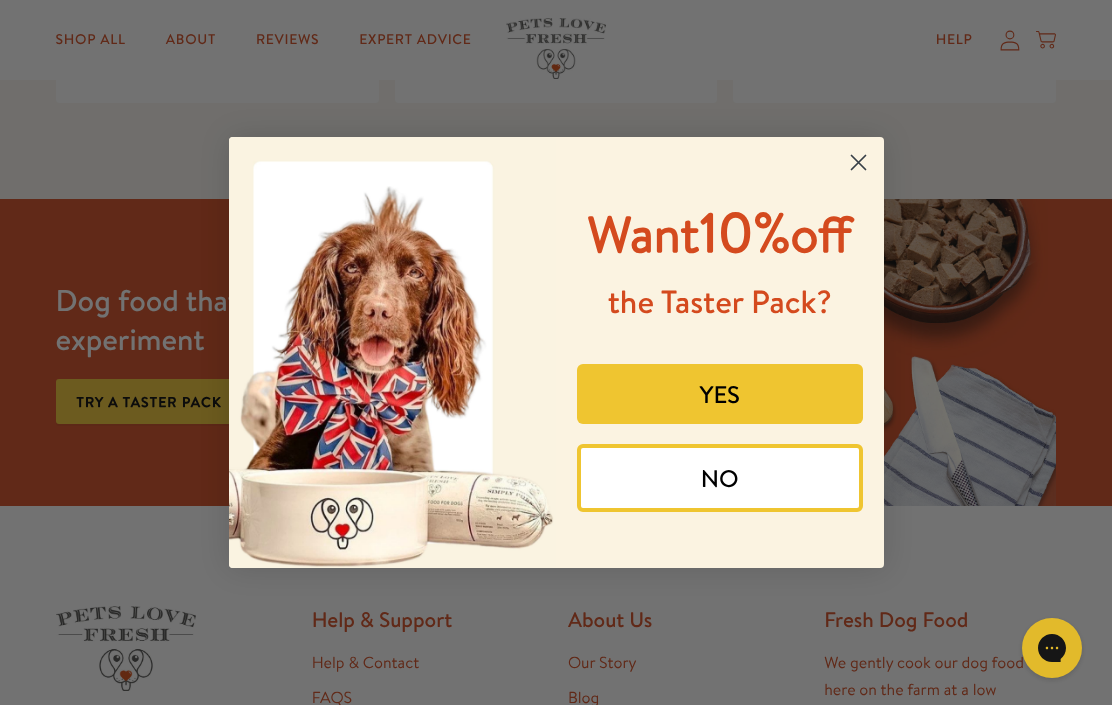 scroll, scrollTop: 2680, scrollLeft: 0, axis: vertical 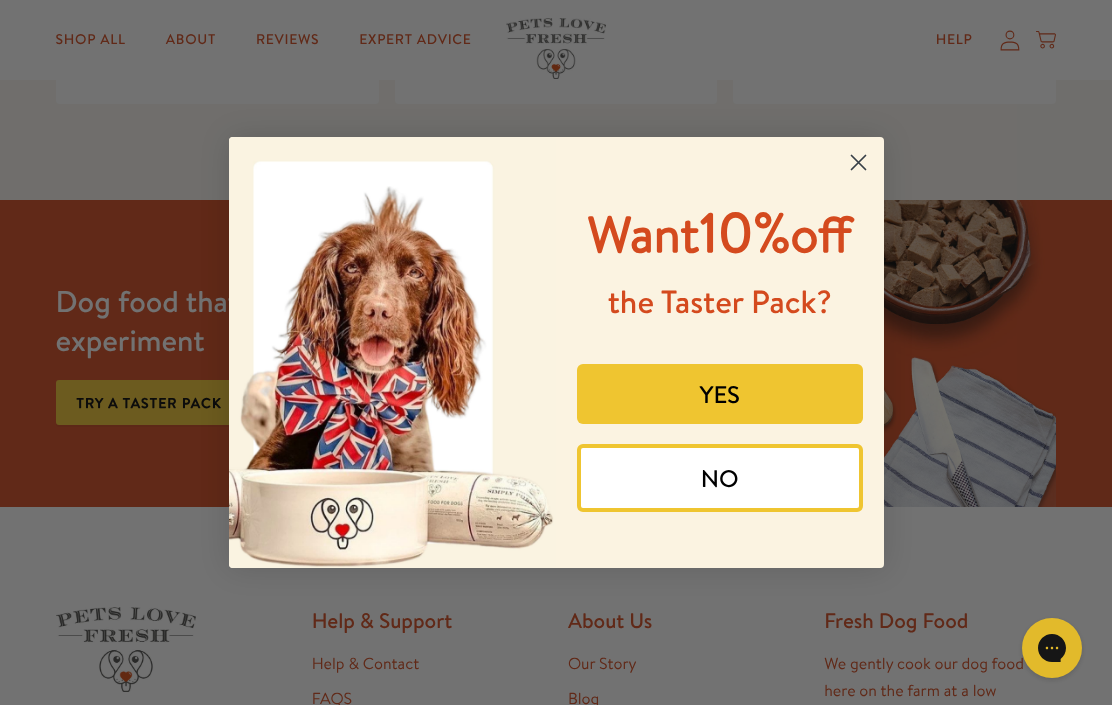 click on "YES" at bounding box center (720, 394) 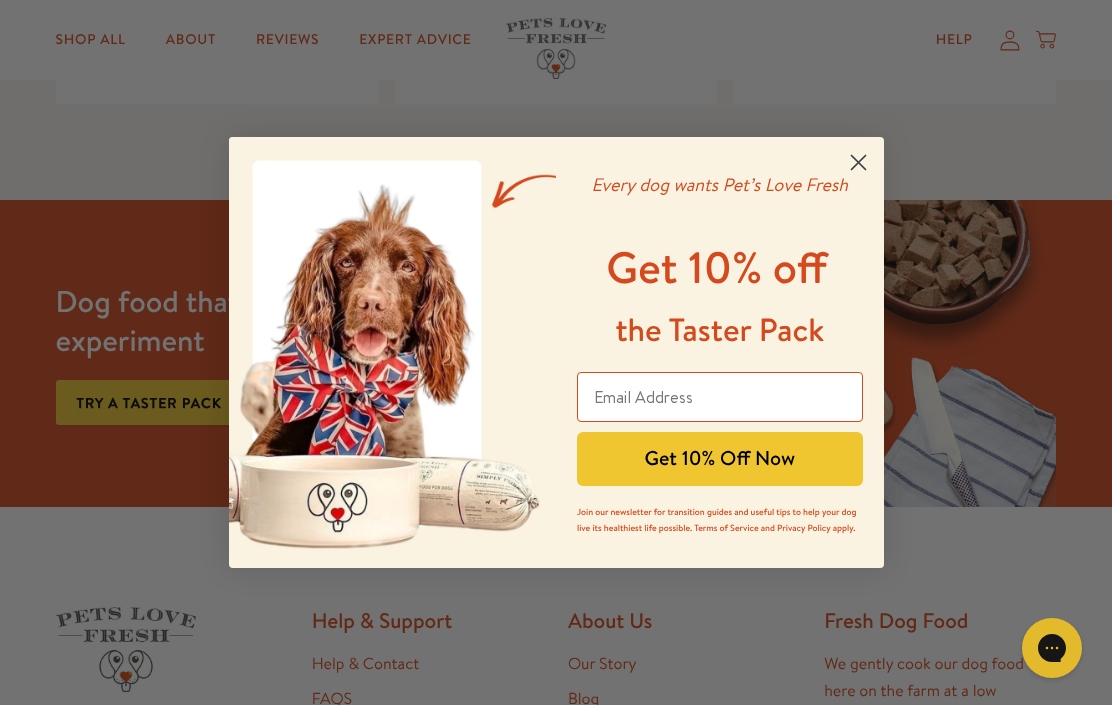 scroll, scrollTop: 2679, scrollLeft: 0, axis: vertical 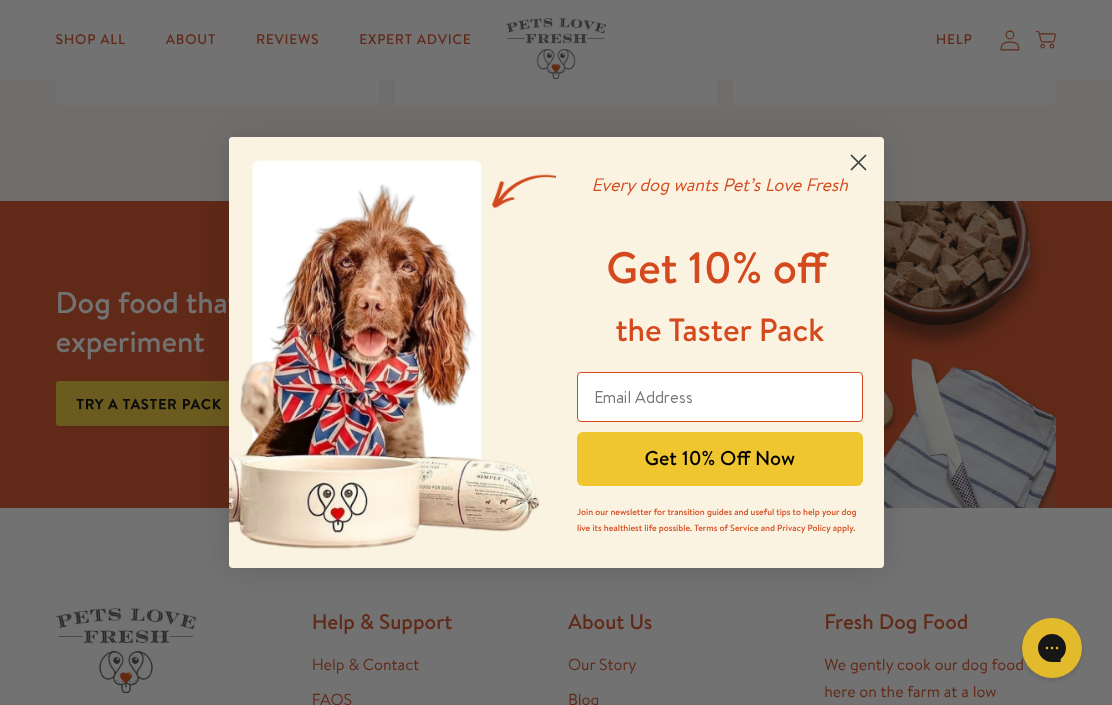 click at bounding box center (720, 397) 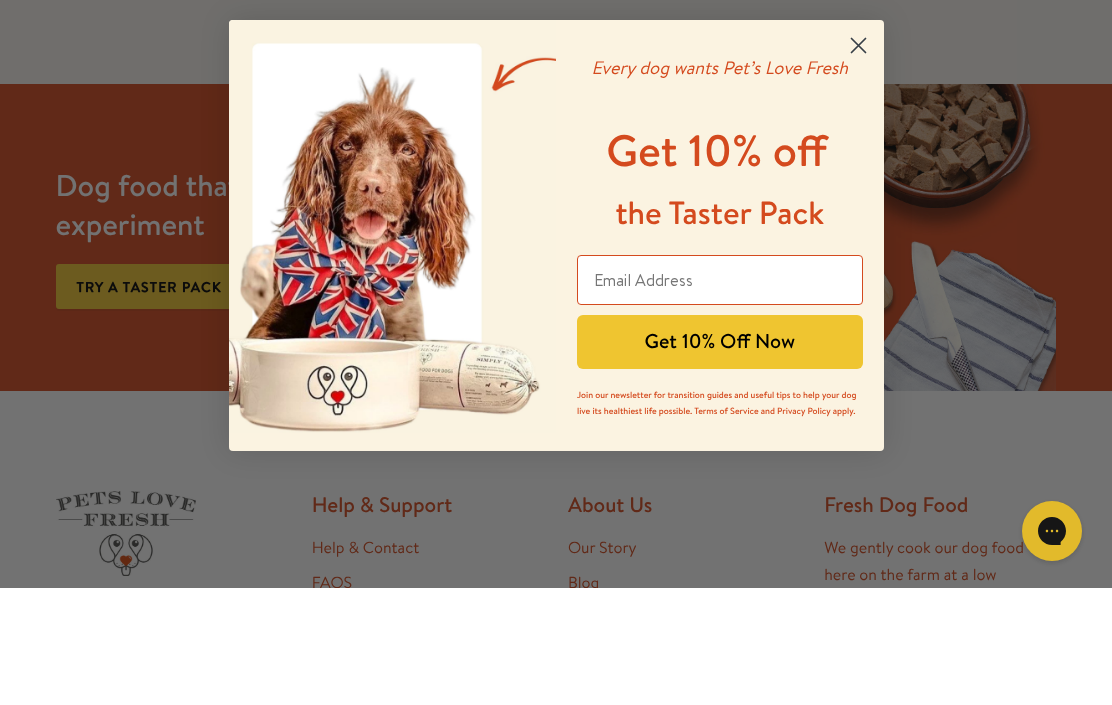 type on "margaretlowe@virginmedia.com" 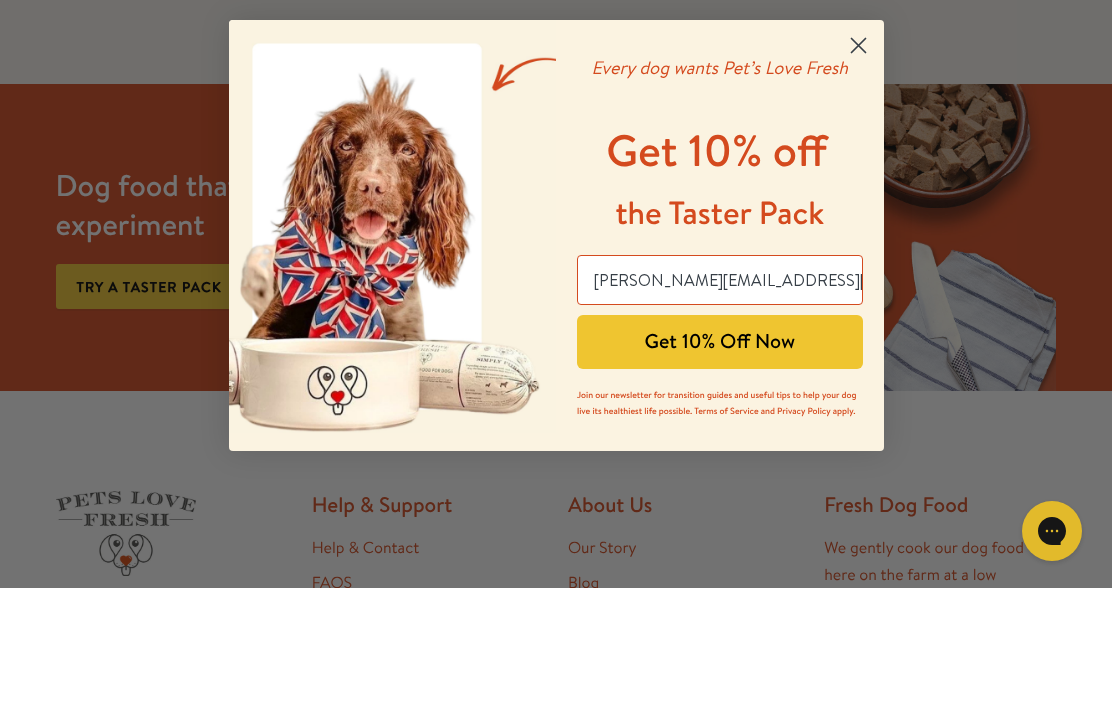 scroll, scrollTop: 2797, scrollLeft: 0, axis: vertical 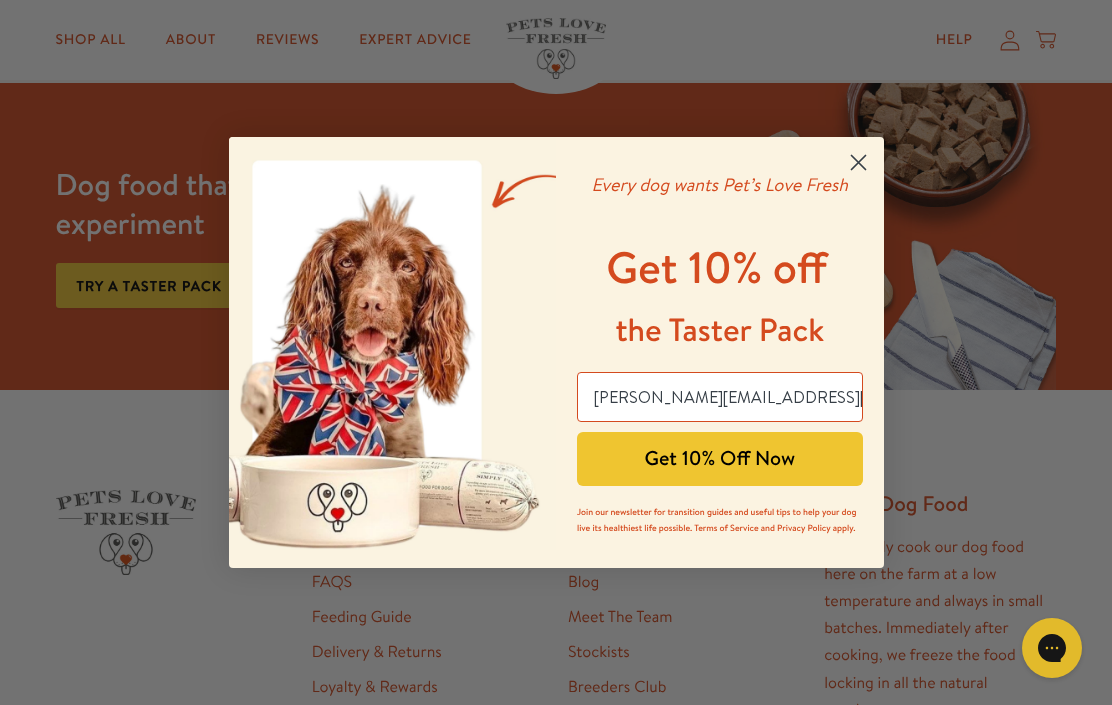 click on "Get 10% Off Now" at bounding box center (720, 459) 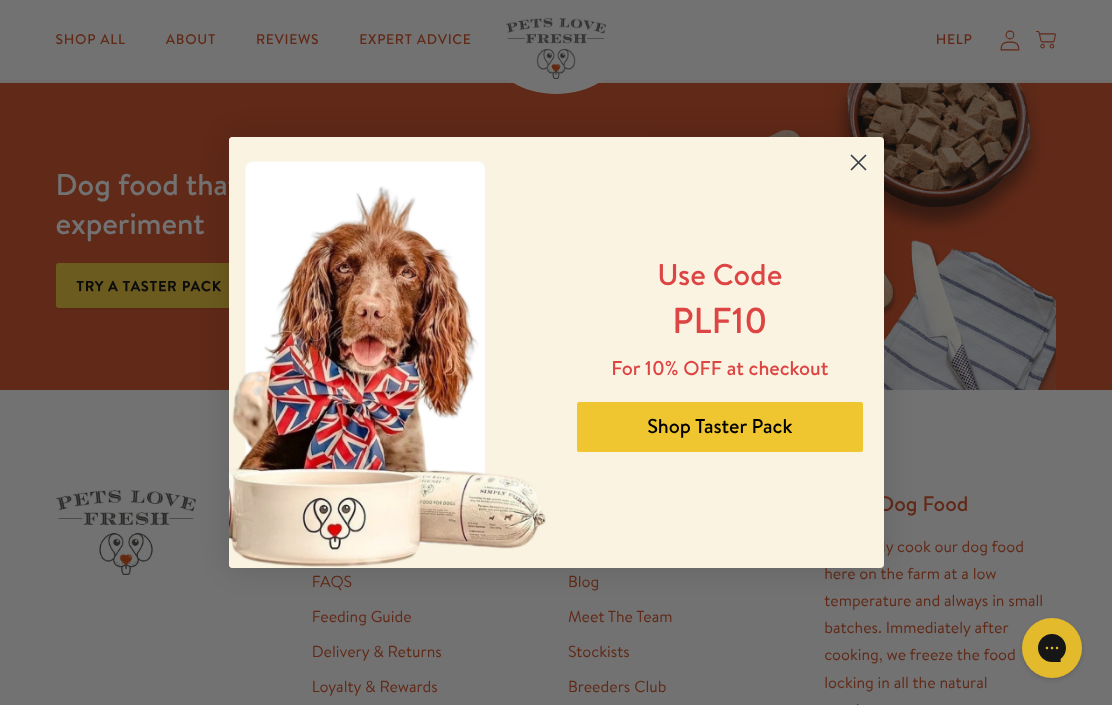 click on "Use Code
PLF10 For 10% OFF at checkout Shop Taster Pack" at bounding box center [712, 352] 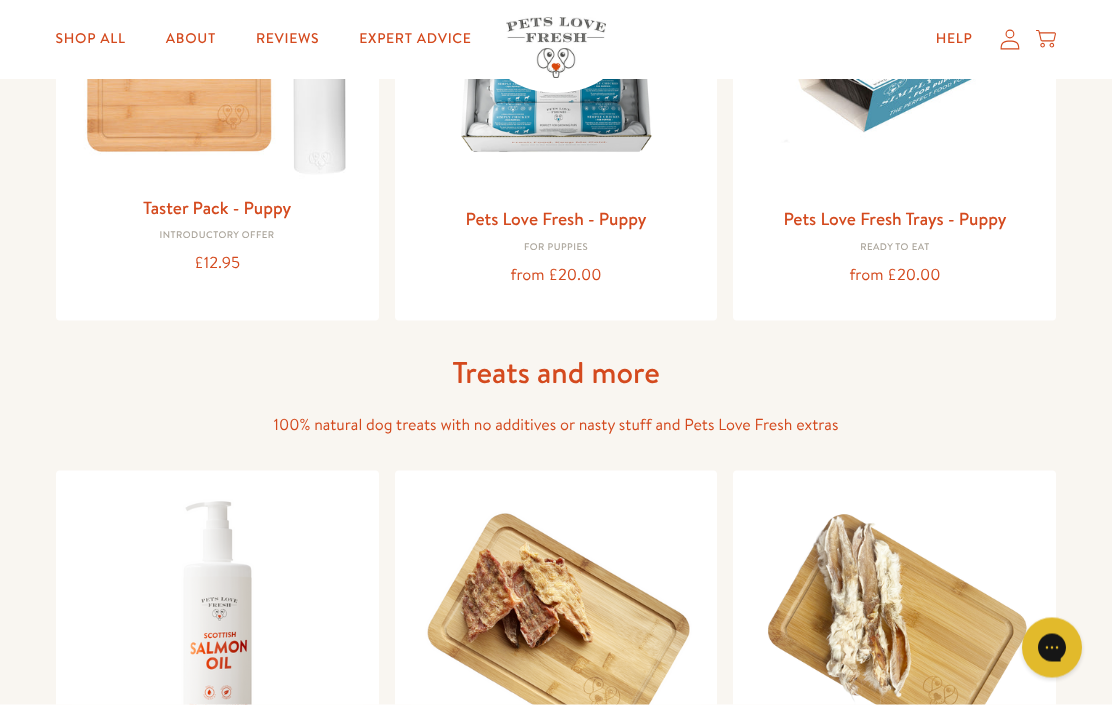 scroll, scrollTop: 999, scrollLeft: 0, axis: vertical 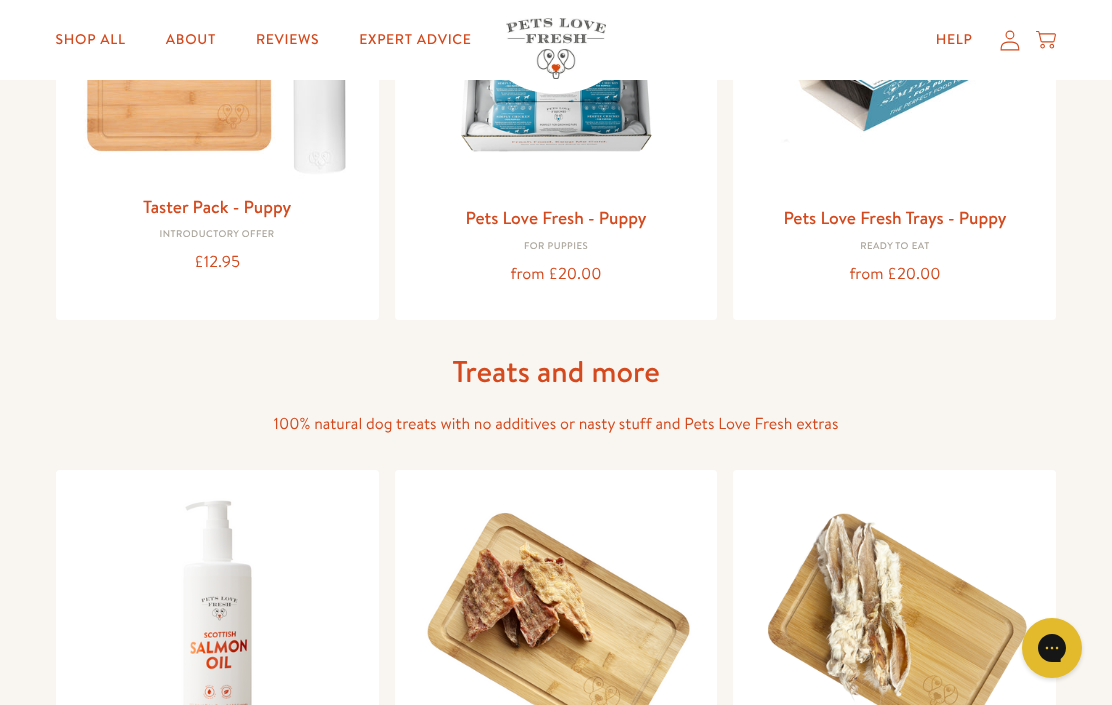 click on "Help" at bounding box center (954, 40) 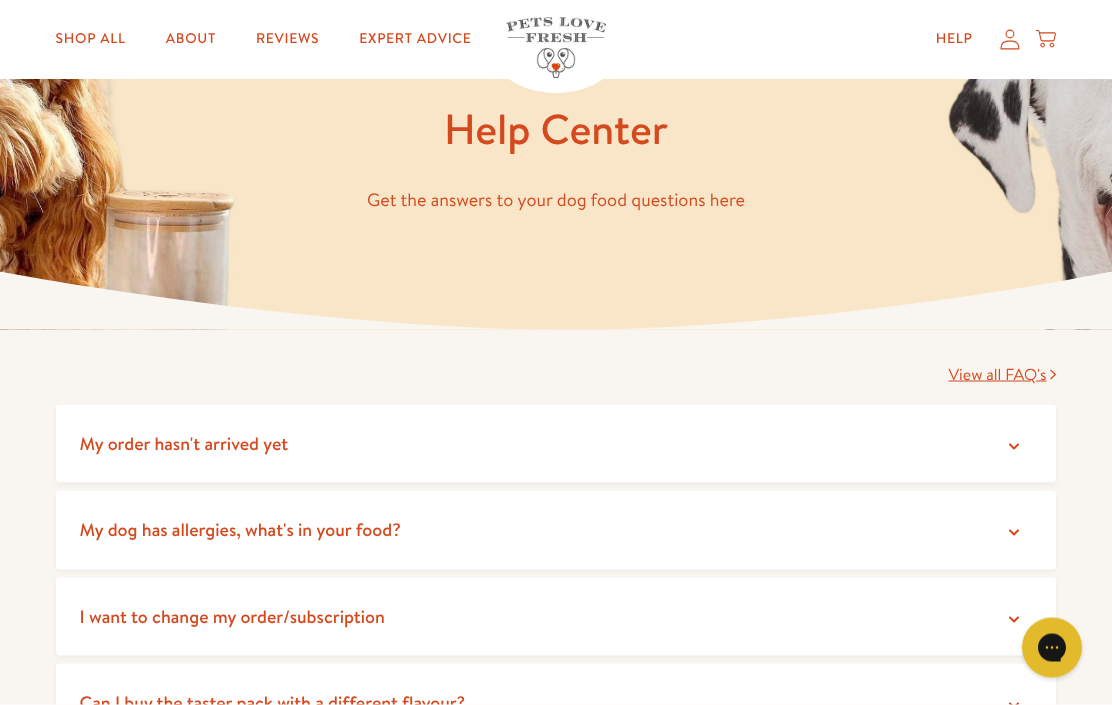 scroll, scrollTop: 0, scrollLeft: 0, axis: both 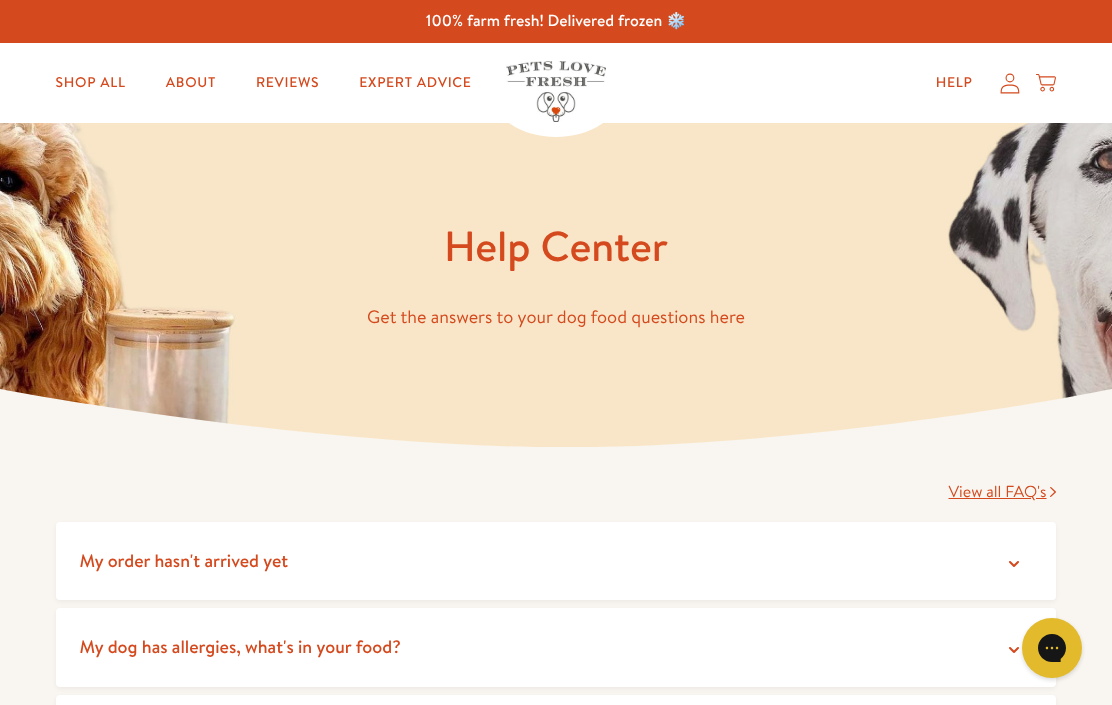 click on "Shop All" at bounding box center (91, 83) 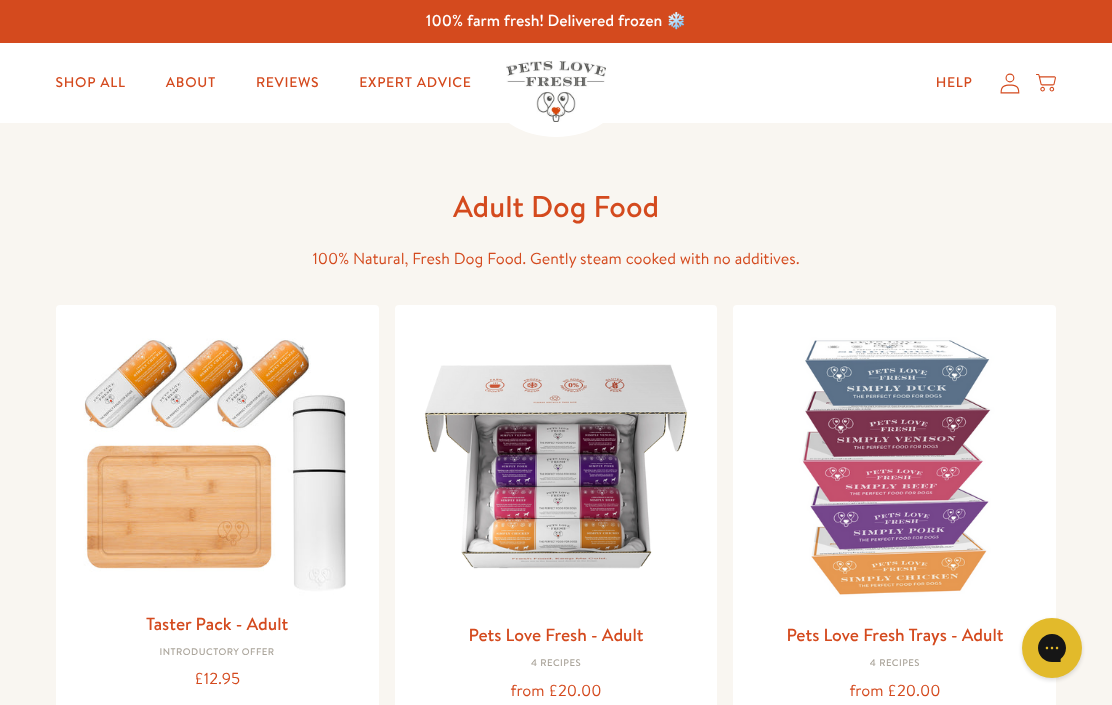 scroll, scrollTop: 0, scrollLeft: 0, axis: both 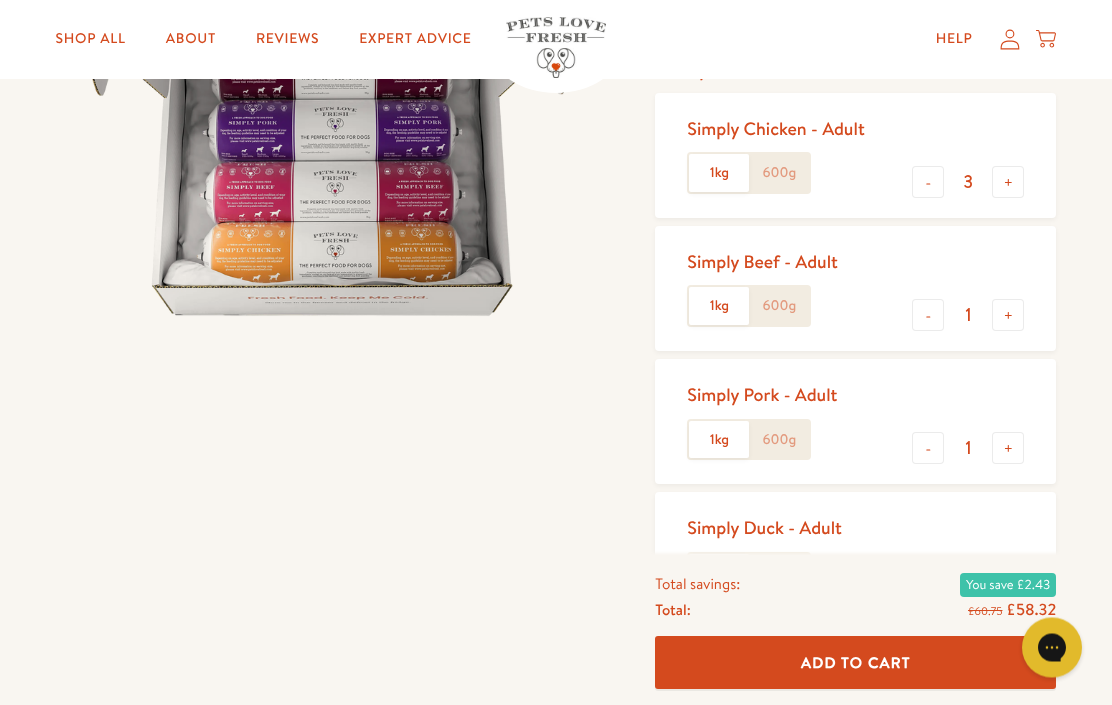 click on "-" at bounding box center [928, 316] 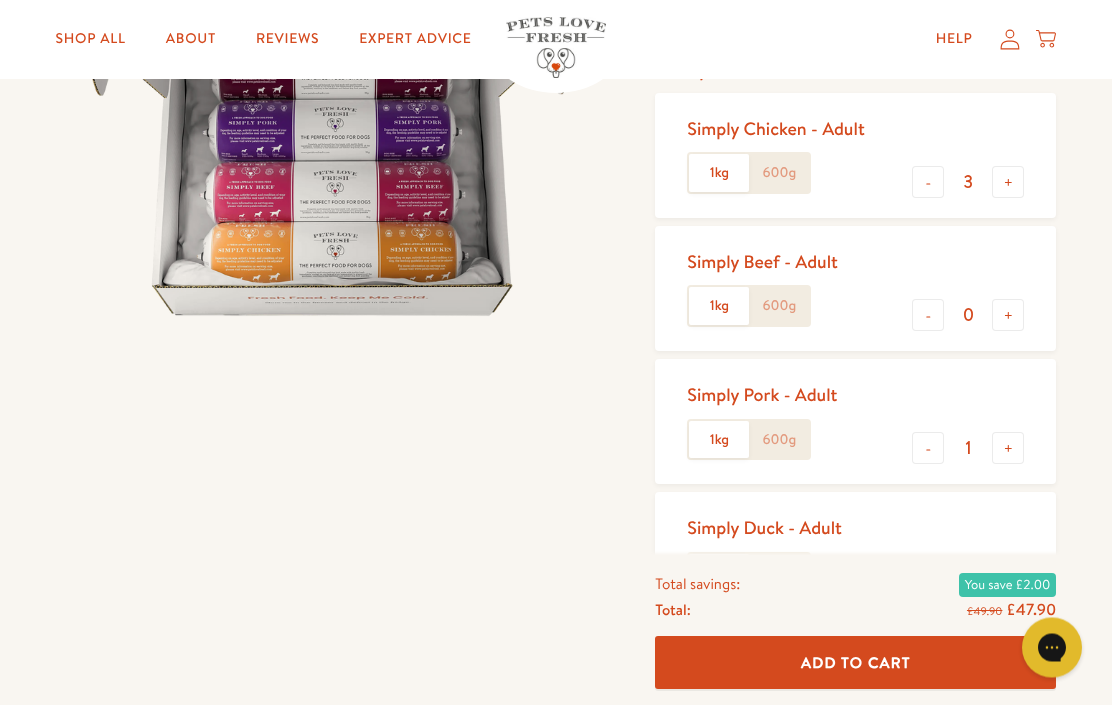 scroll, scrollTop: 340, scrollLeft: 0, axis: vertical 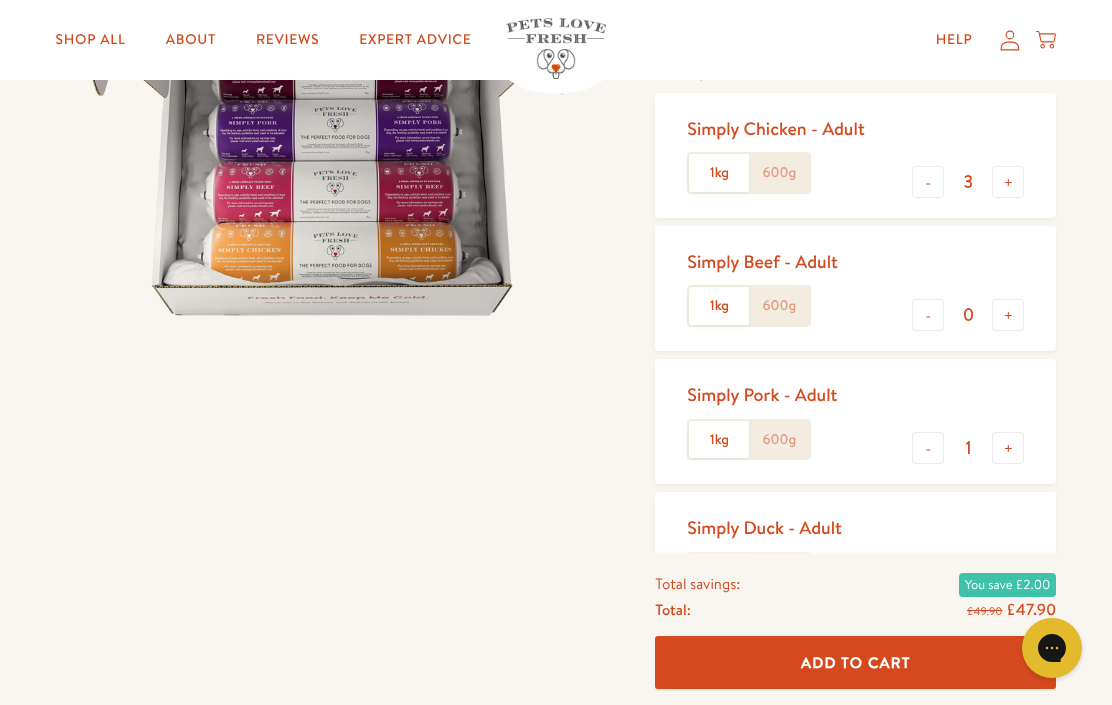 click on "-" at bounding box center (928, 448) 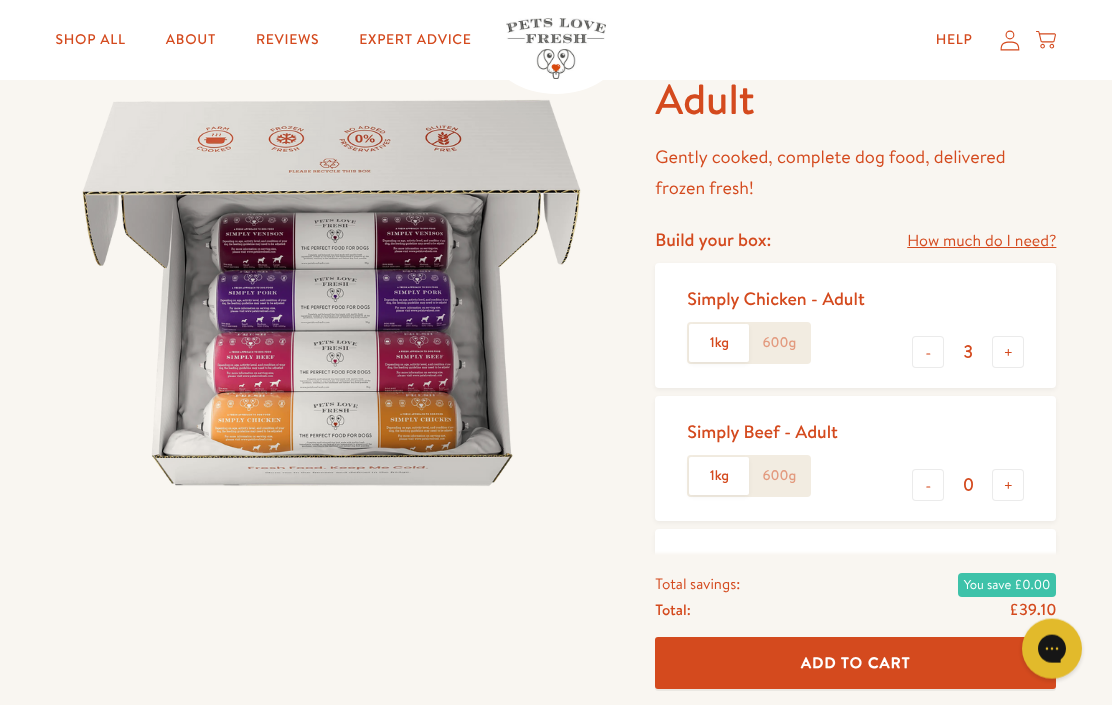 scroll, scrollTop: 108, scrollLeft: 0, axis: vertical 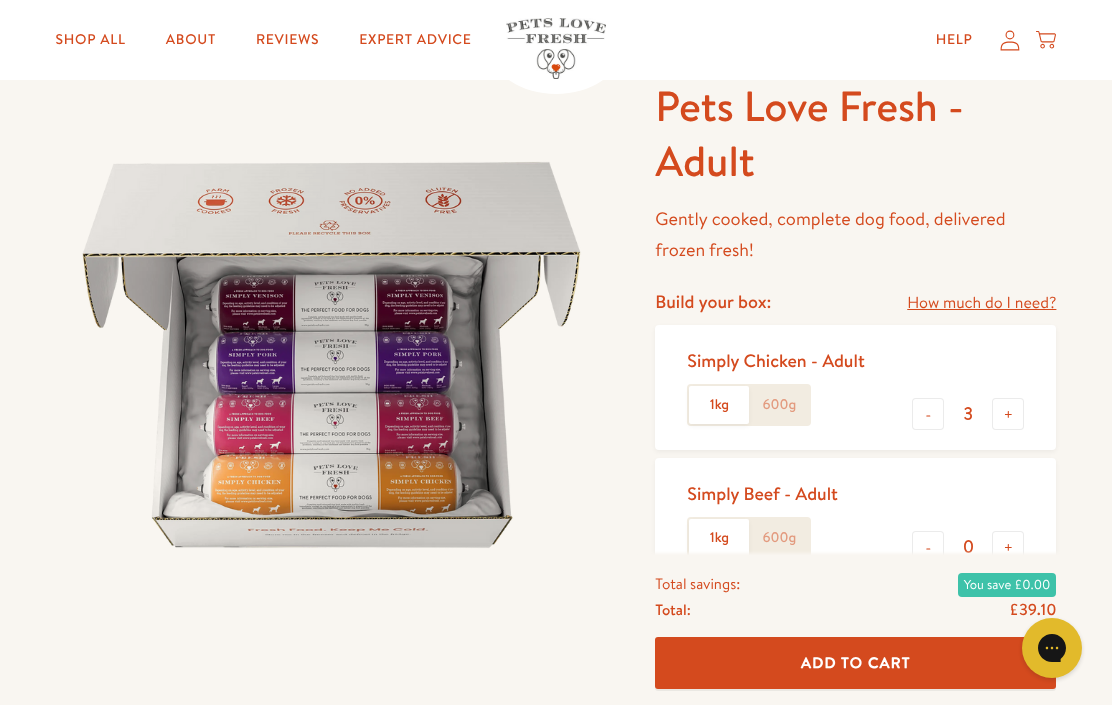 click on "-" at bounding box center [928, 414] 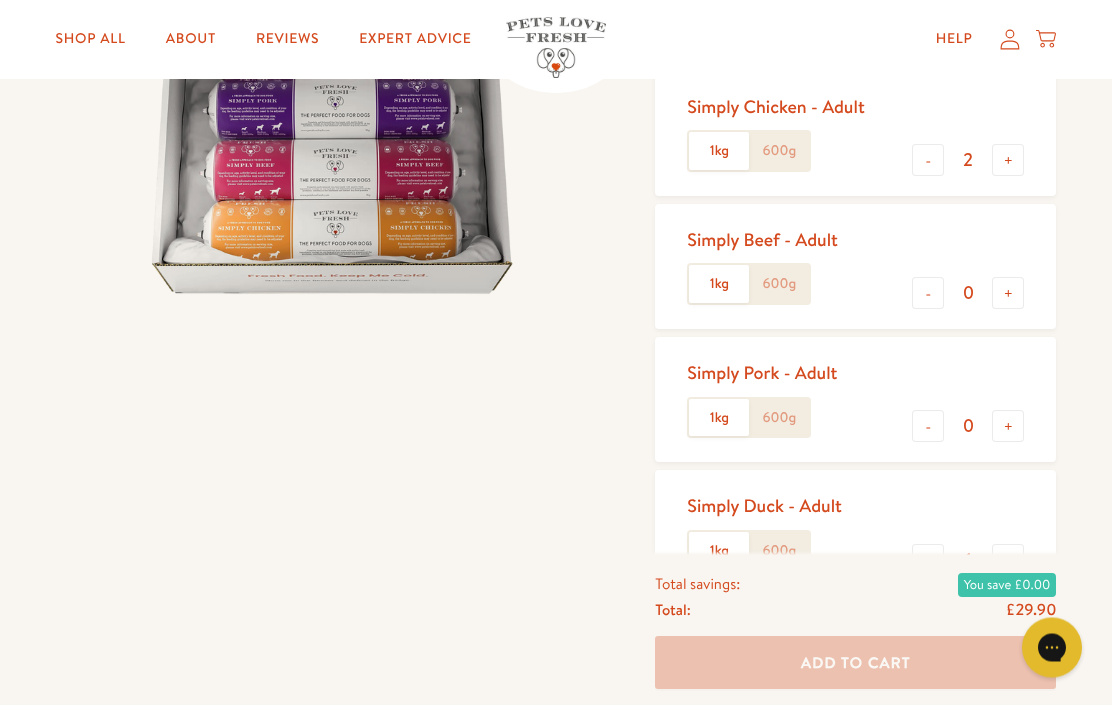 scroll, scrollTop: 362, scrollLeft: 0, axis: vertical 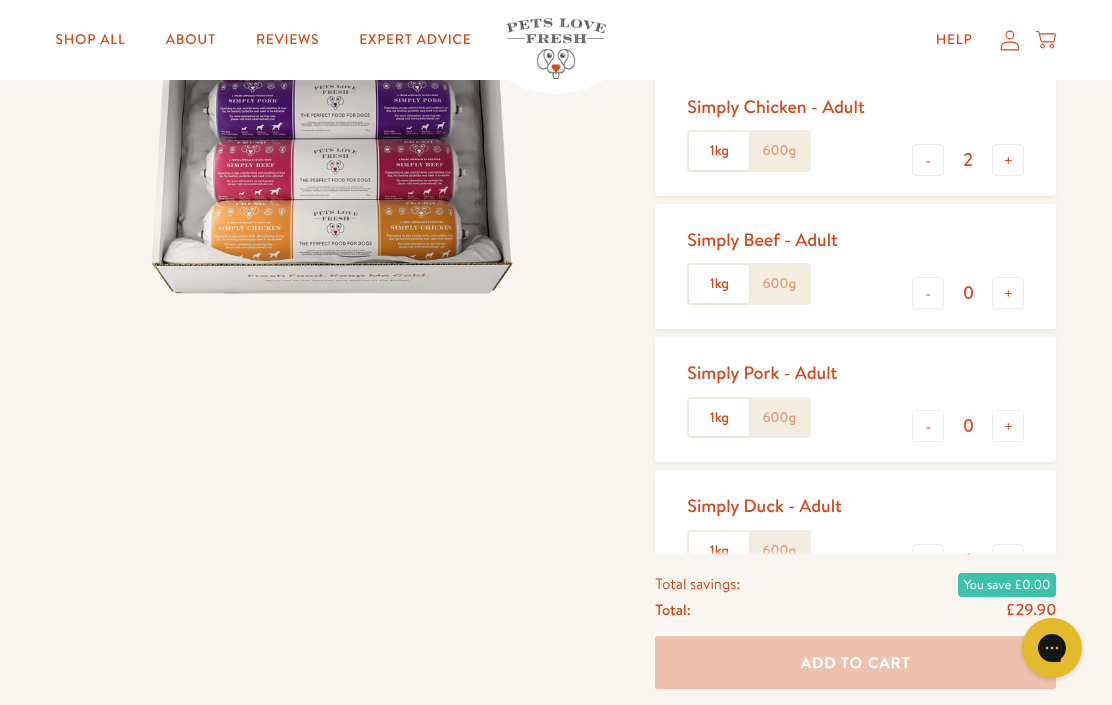 click on "-" at bounding box center (928, 560) 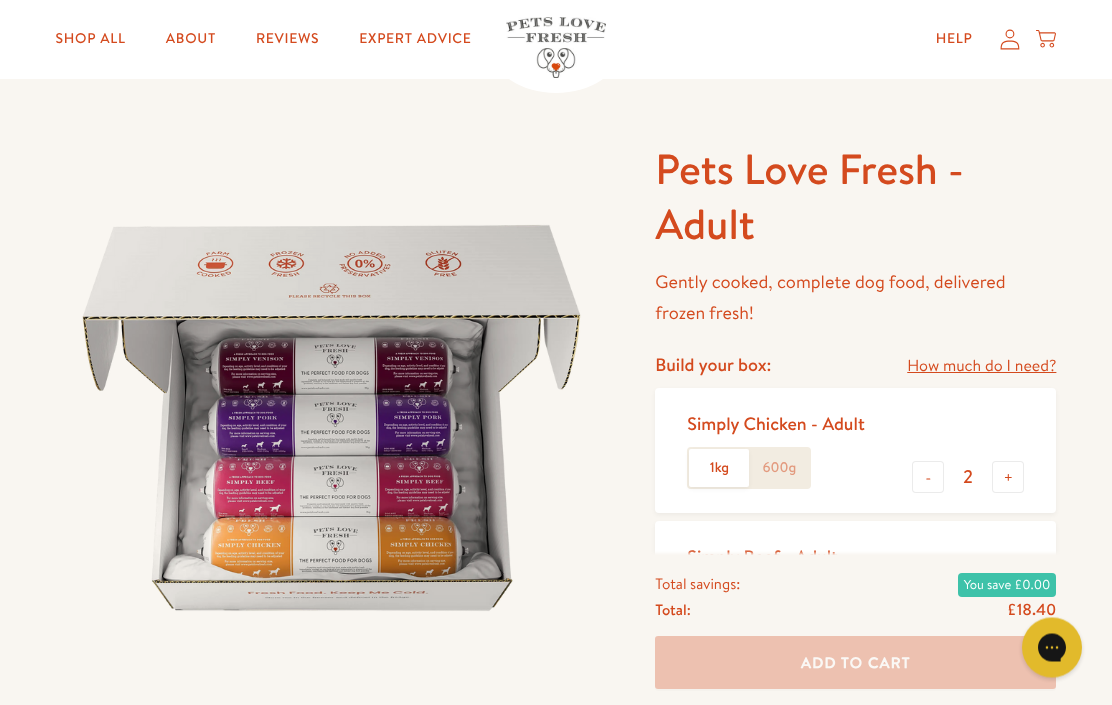 scroll, scrollTop: 0, scrollLeft: 0, axis: both 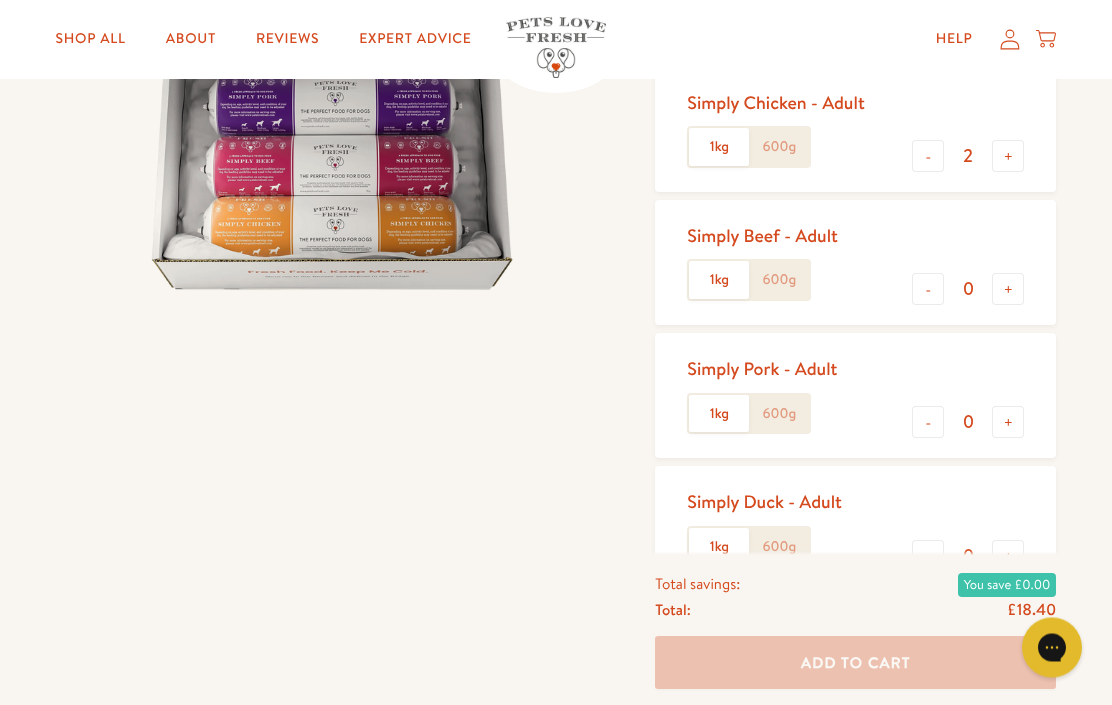 click on "+" at bounding box center (1008, 557) 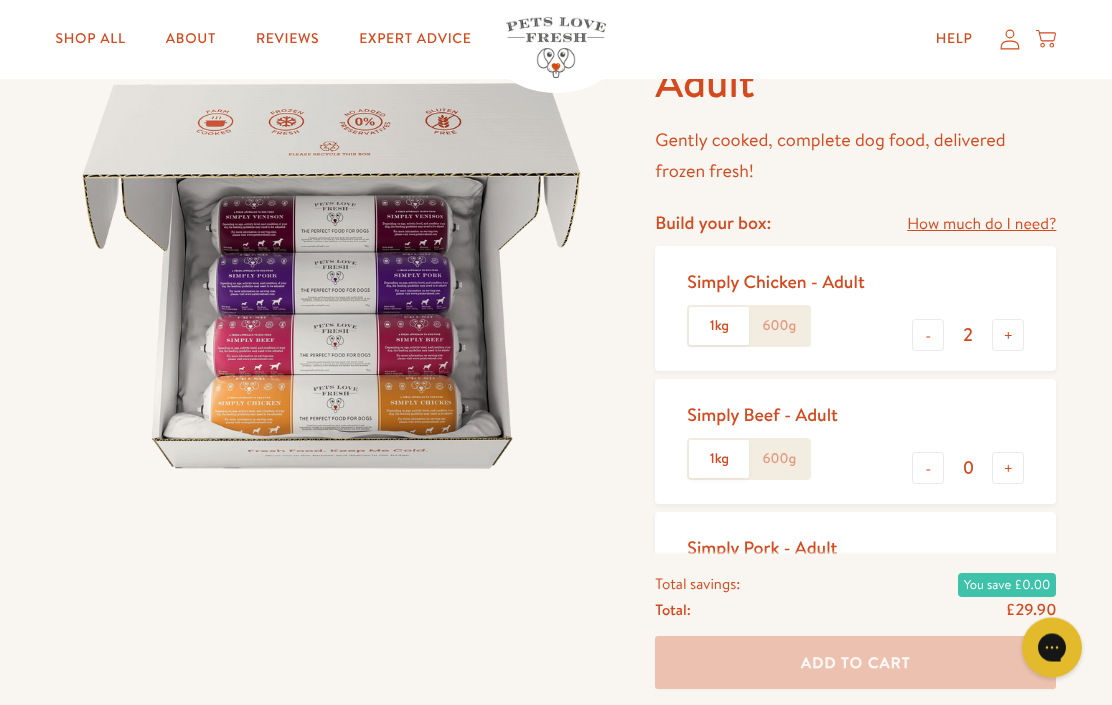 scroll, scrollTop: 187, scrollLeft: 0, axis: vertical 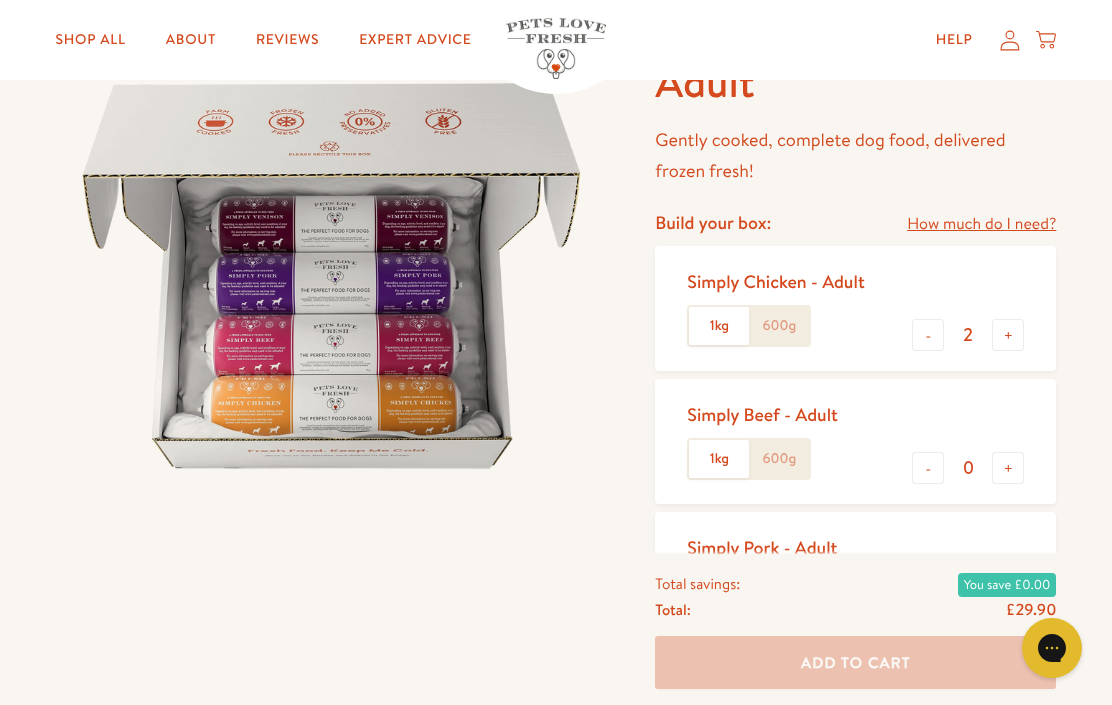 click on "How much do I need?" at bounding box center (981, 224) 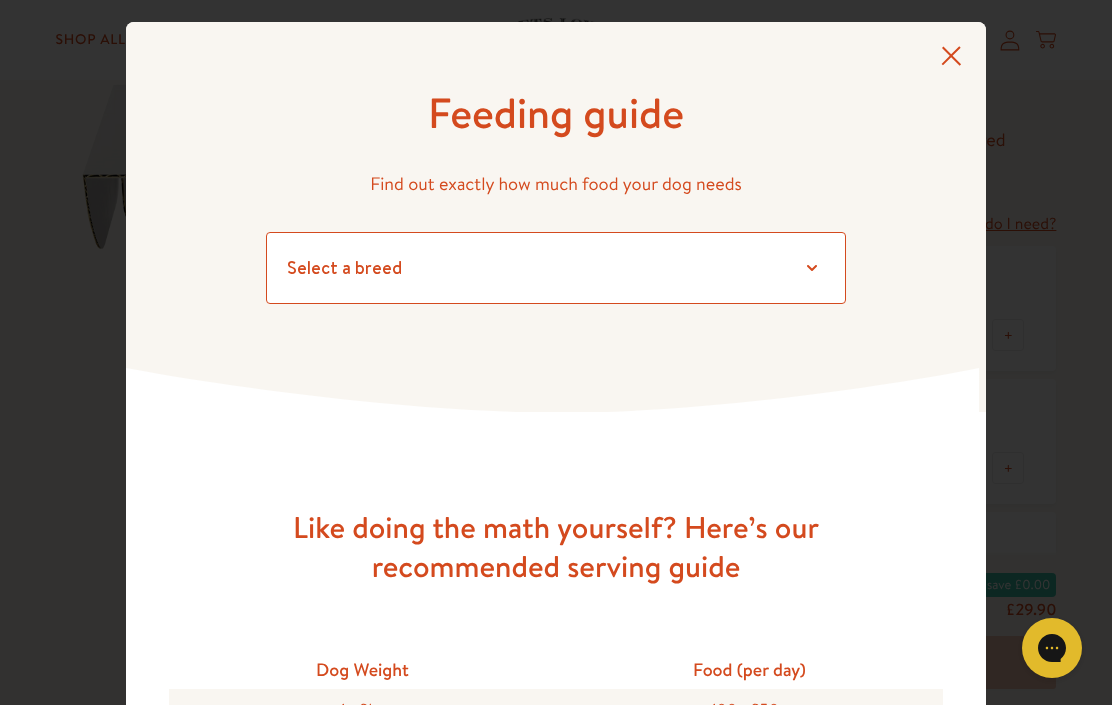 click on "Select a breed
Affenpinscher Afghan hound Airedale terrier Akita Alaskan Malamute American Staffordshire terrier American water spaniel Australian cattle dog Australian shepherd Australian terrier Basenji Basset hound Beagle Bearded collie Bedlington terrier Bernese mountain dog Bichon frise black and tan coonhound Bloodhound Border collie Border terrier Borzoi Boston terrier Bouvier des Flandres Boxer Briard Brittany Brussels griffon Bull terrier Bulldog Bullmastiff Cairn terrier Canaan dog Cavalier King Charles Spaniel Chesapeake Bay retriever Chihuahua Chinese crested Chinese shar-pei Chow chow Clumber spaniel Cocker spaniel Collie Curly-coated retriever Dachshund Dalmatian Doberman pinscher English cocker spaniel English setter English springer spaniel English toy spaniel Eskimo dog Finnish spitz Flat-coated retriever Fox terrier Foxhound French bulldog German shepherd German shorthaired pointer German wirehaired pointer Golden retriever Gordon setter Great Dane Pug" at bounding box center (556, 268) 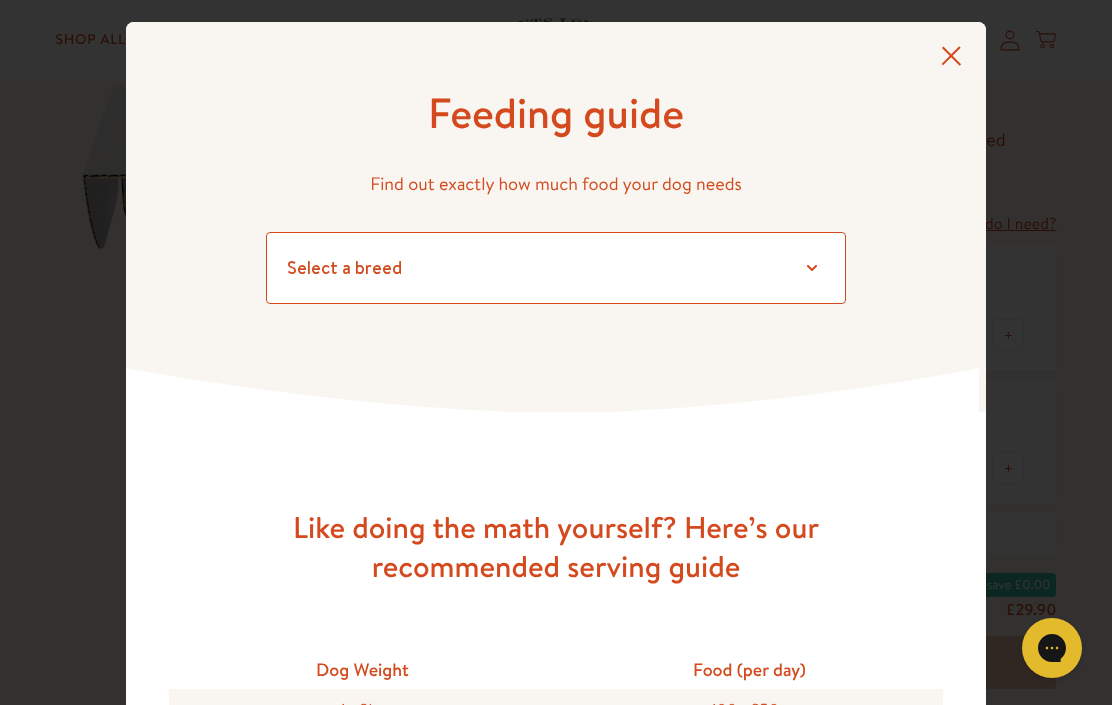 select on "7" 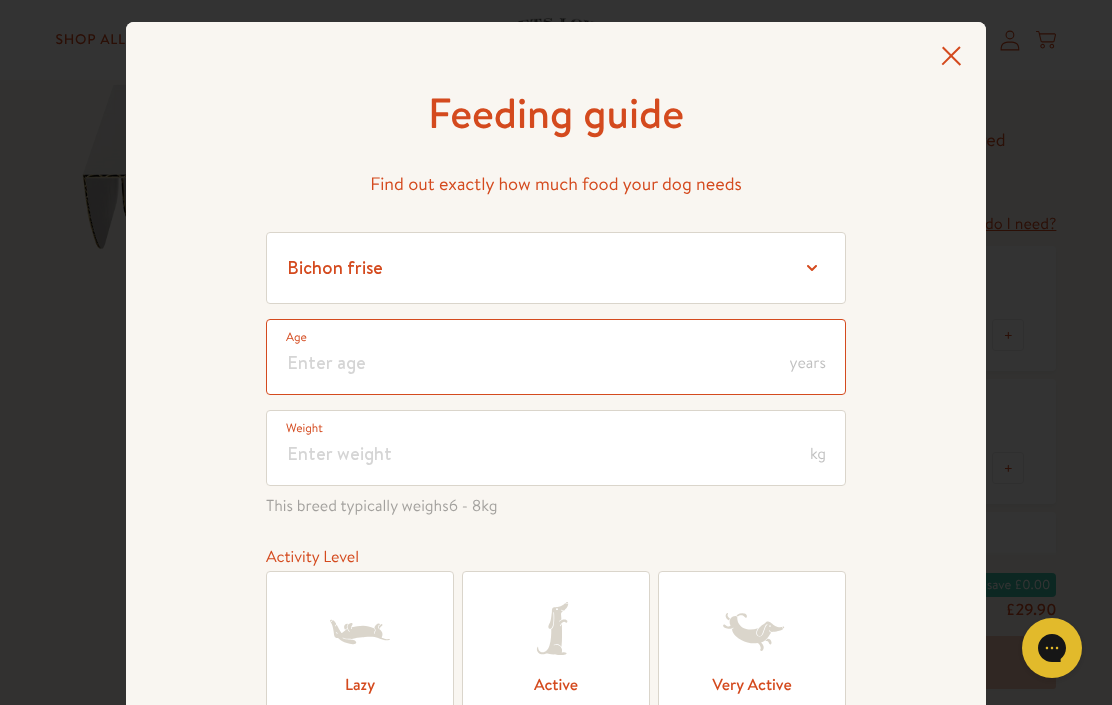 click at bounding box center (556, 357) 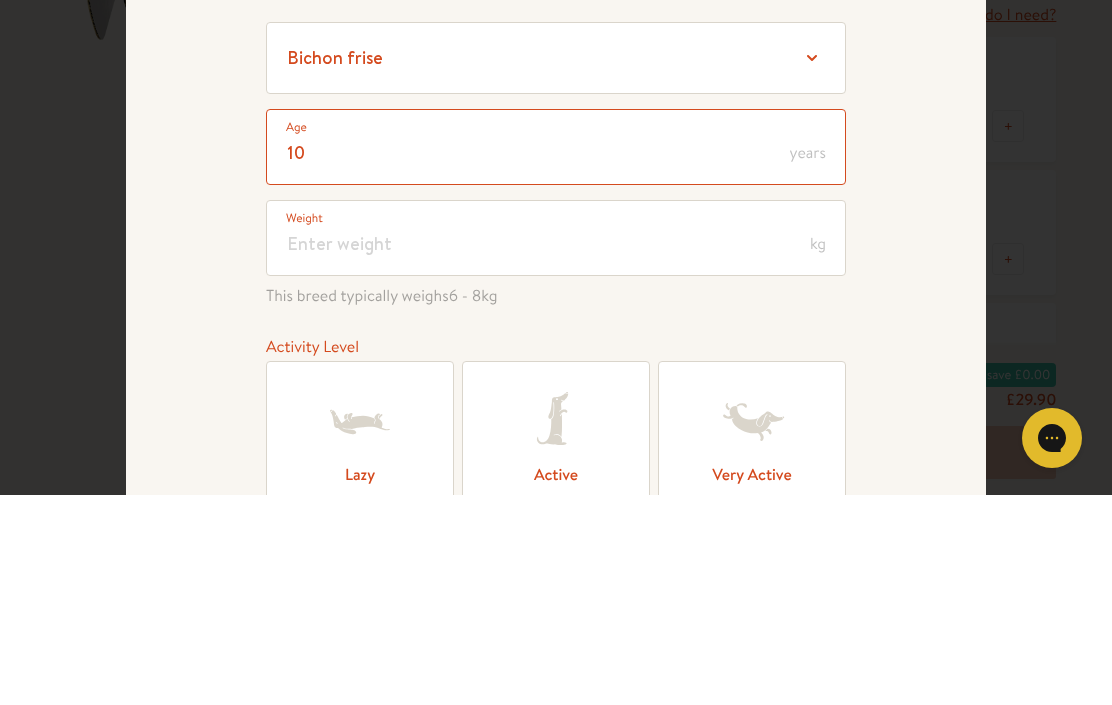 type on "10" 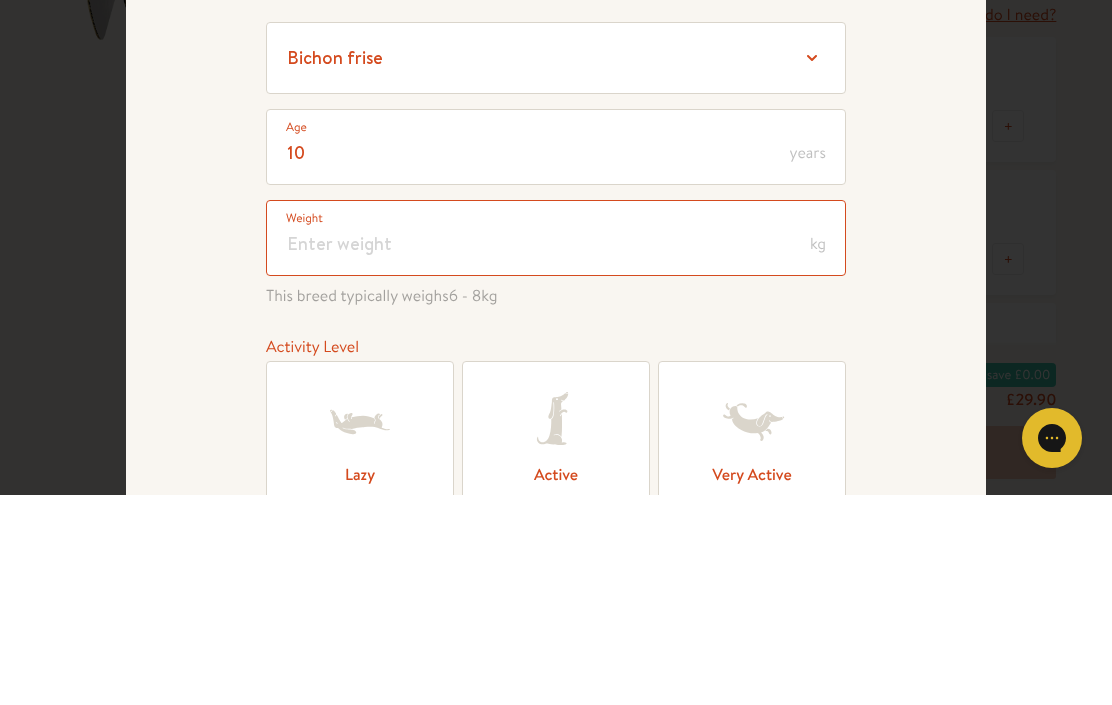 click at bounding box center (556, 448) 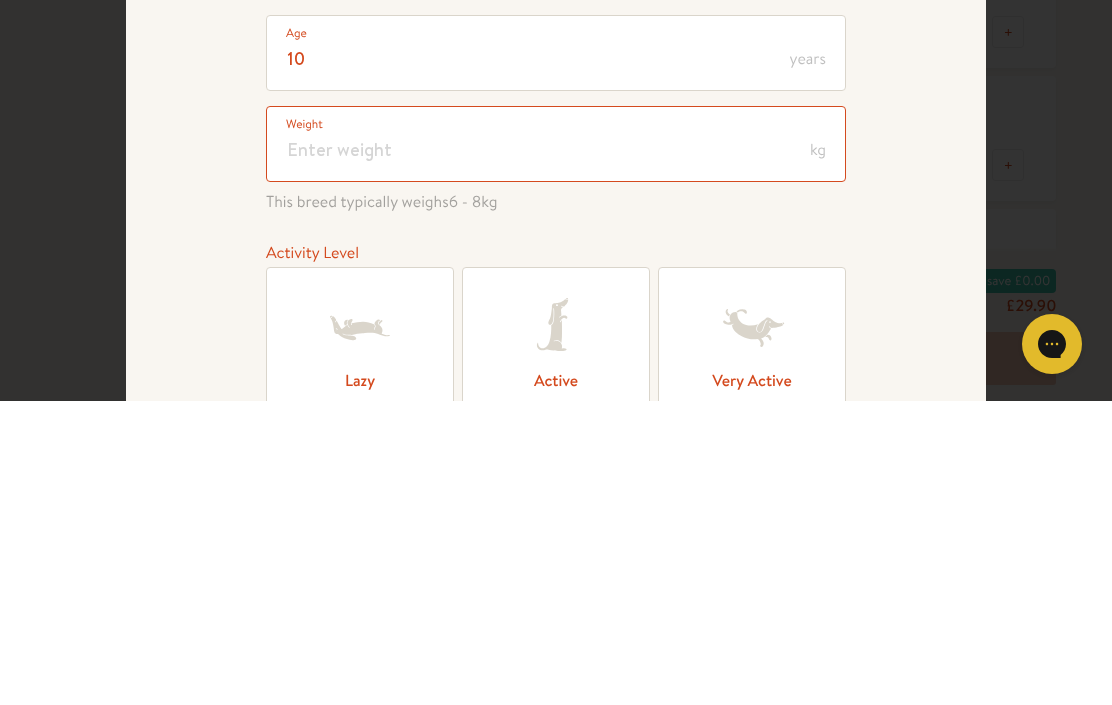 type on "8" 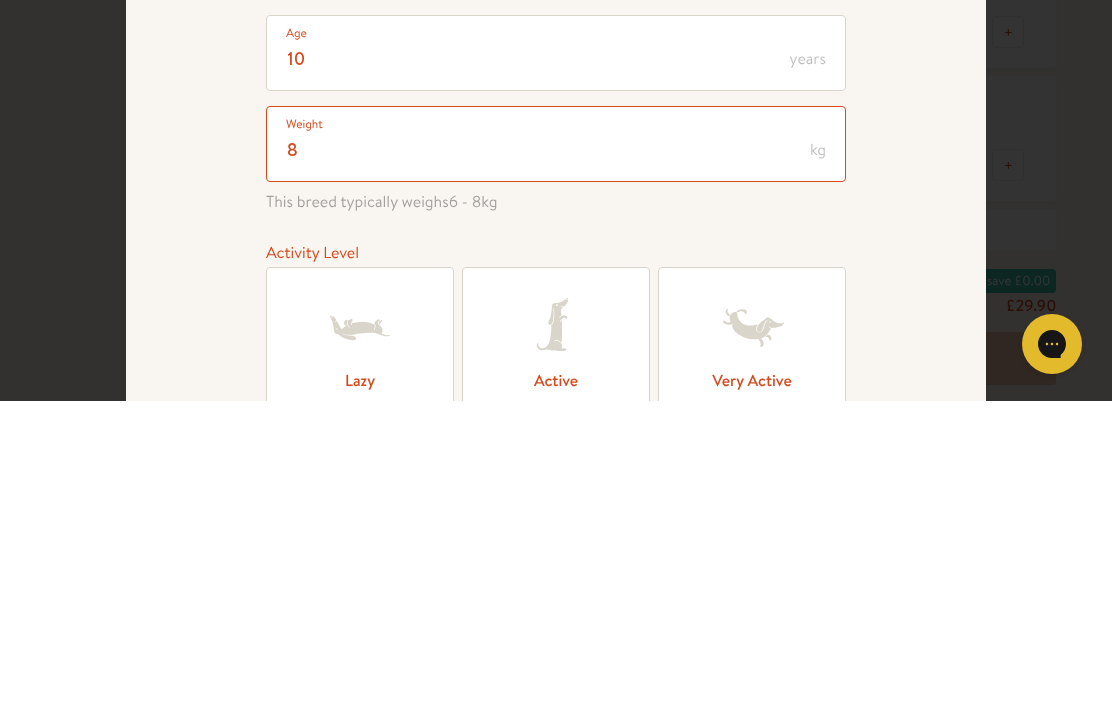 type 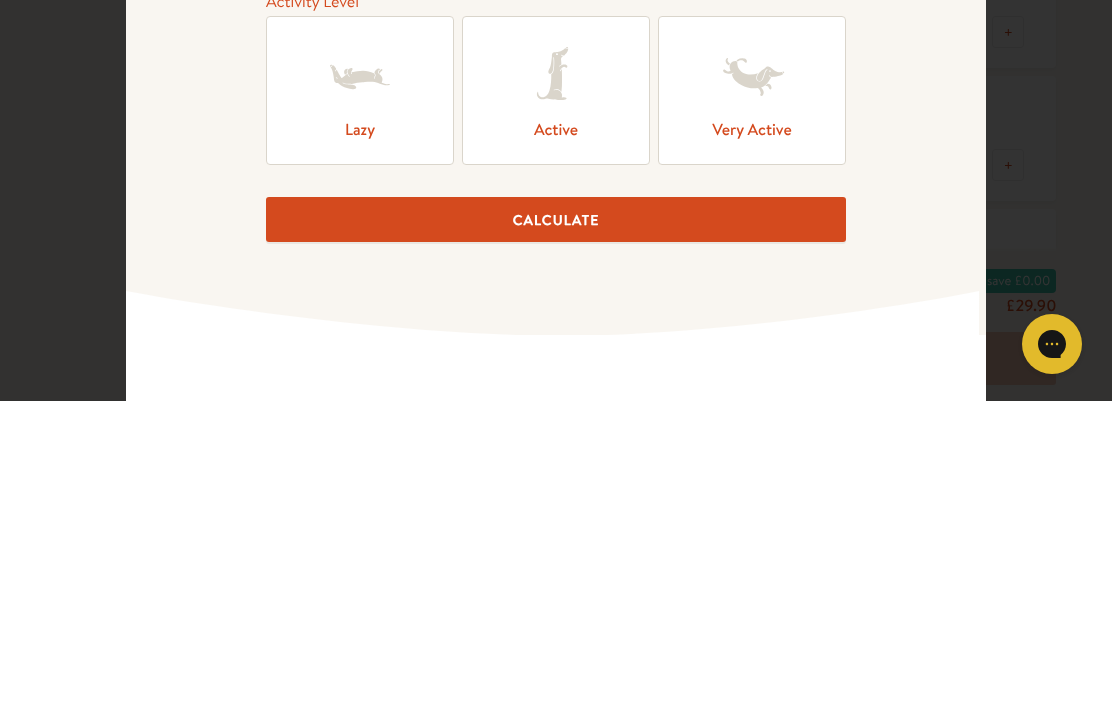 scroll, scrollTop: 262, scrollLeft: 0, axis: vertical 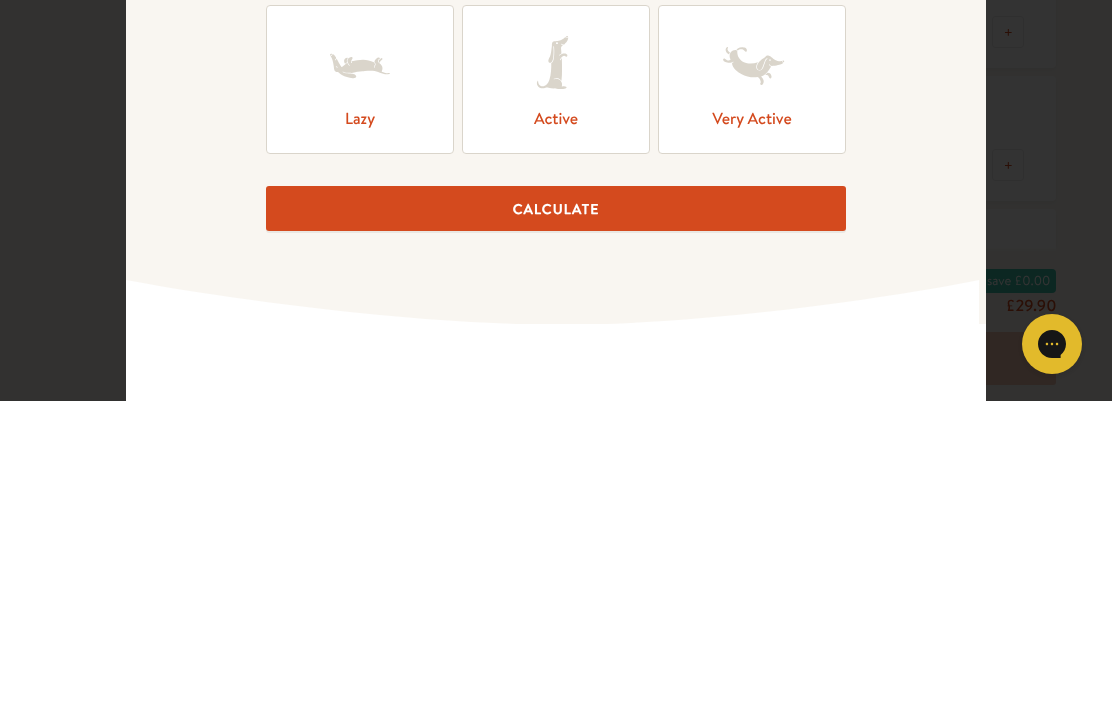 click on "Active" at bounding box center (556, 383) 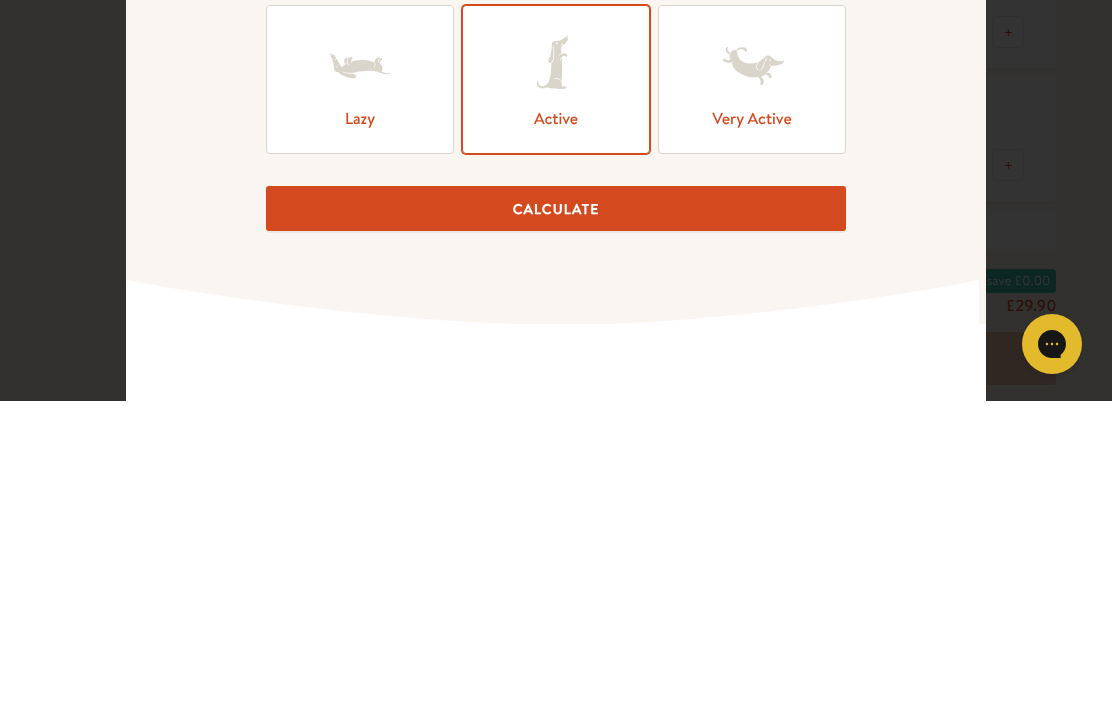 scroll, scrollTop: 491, scrollLeft: 0, axis: vertical 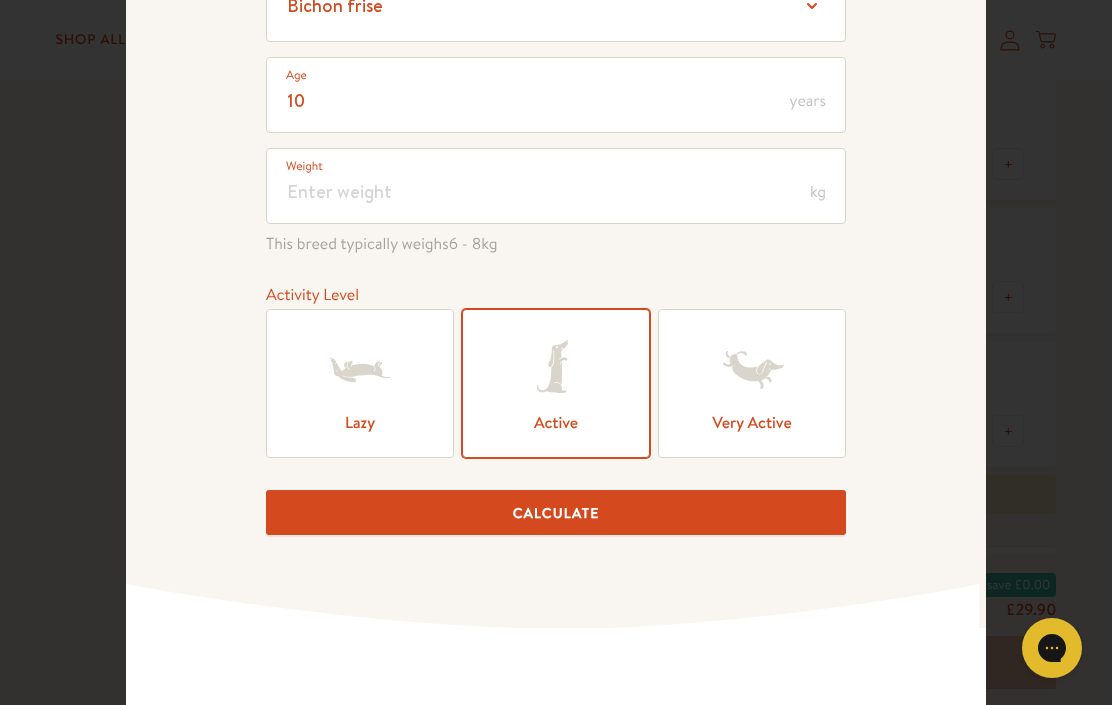 click on "Calculate" at bounding box center [556, 512] 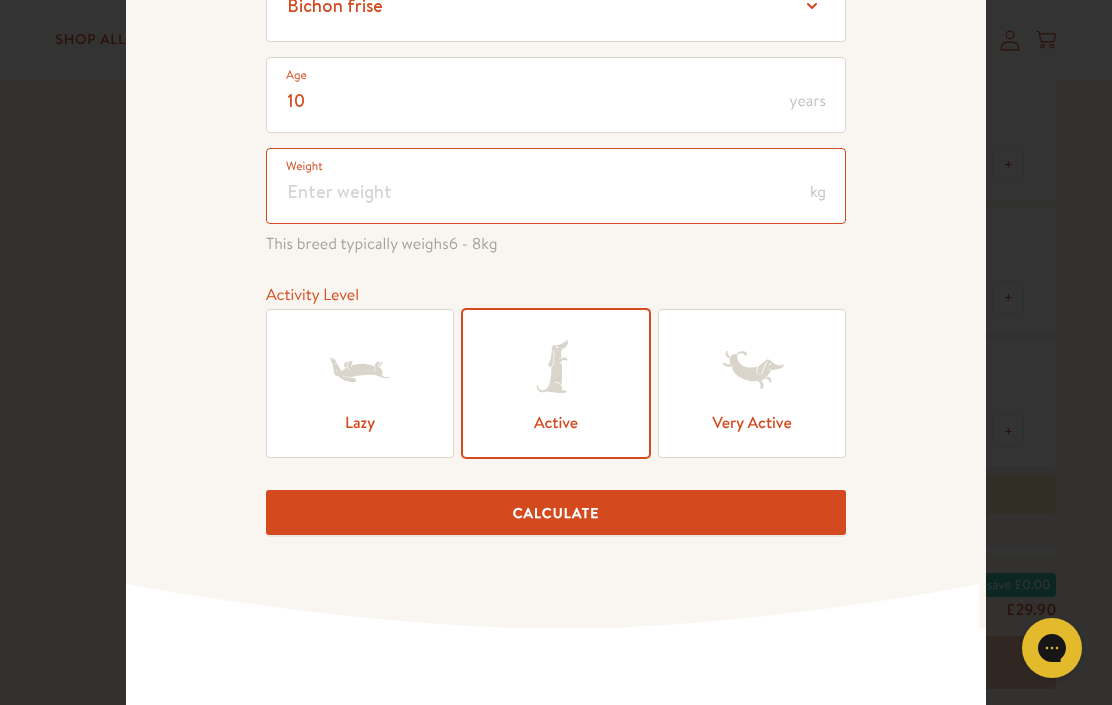scroll, scrollTop: 490, scrollLeft: 0, axis: vertical 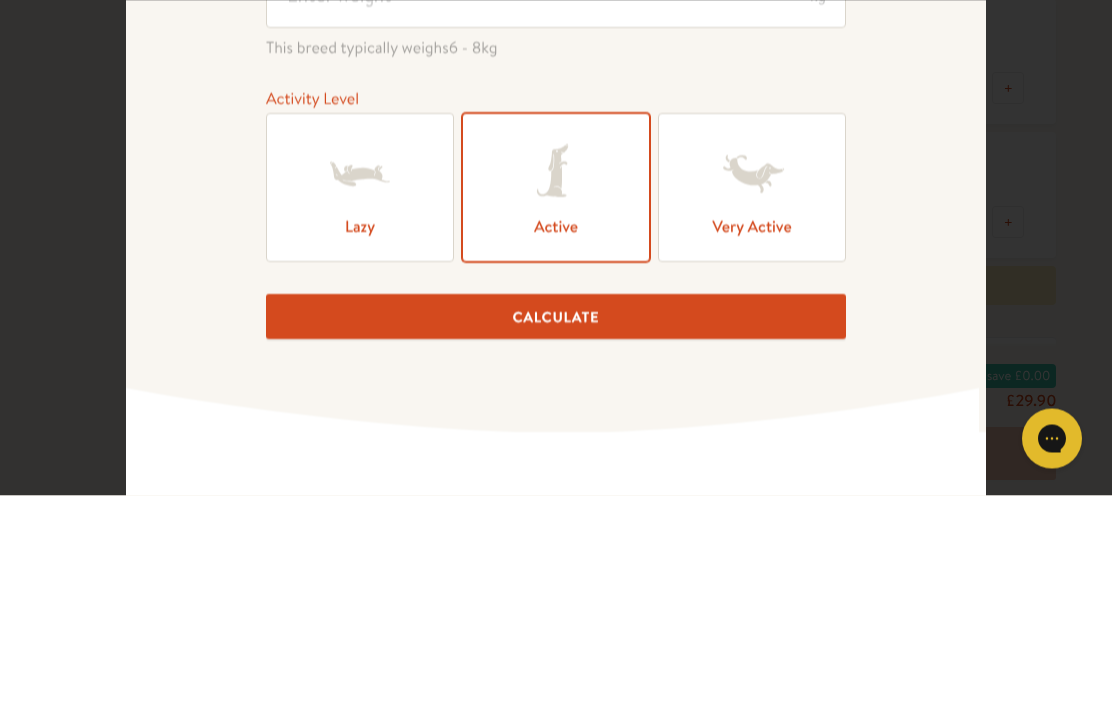 click on "Feeding guide
Find out exactly how much food your dog needs
Select a breed
Affenpinscher Afghan hound Airedale terrier Akita Alaskan Malamute American Staffordshire terrier American water spaniel Australian cattle dog Australian shepherd Australian terrier Basenji Basset hound Beagle Bearded collie Bedlington terrier Bernese mountain dog Bichon frise black and tan coonhound Bloodhound Border collie Border terrier Borzoi Boston terrier Bouvier des Flandres Boxer Briard Brittany Brussels griffon Bull terrier Bulldog Bullmastiff Cairn terrier Canaan dog Cavalier King Charles Spaniel Chesapeake Bay retriever Chihuahua Chinese crested Chinese shar-pei Chow chow Clumber spaniel Cocker spaniel Collie Curly-coated retriever Dachshund Dalmatian Doberman pinscher English cocker spaniel Eskimo dog 10" at bounding box center (556, 352) 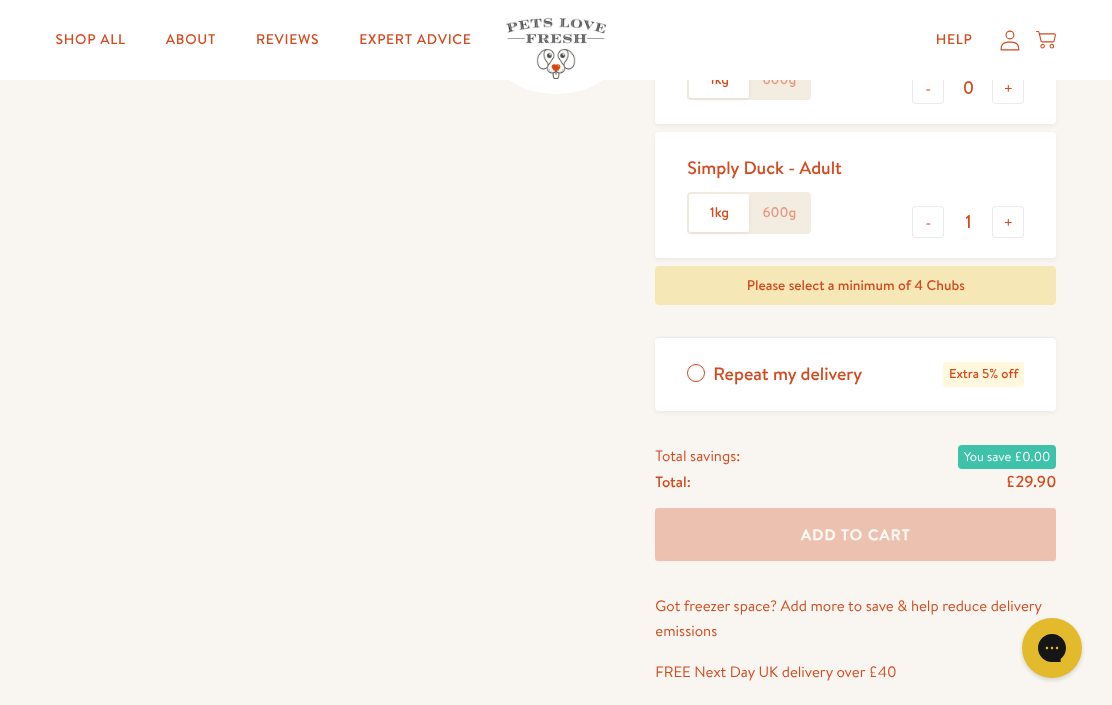 click on "Pets Love Fresh - Adult
Gently cooked, complete dog food, delivered frozen fresh!
Build your box:
How much do I need?
Simply Chicken - Adult
1kg
600g
-
2
+
1kg 600g - 0 + -" at bounding box center [556, 109] 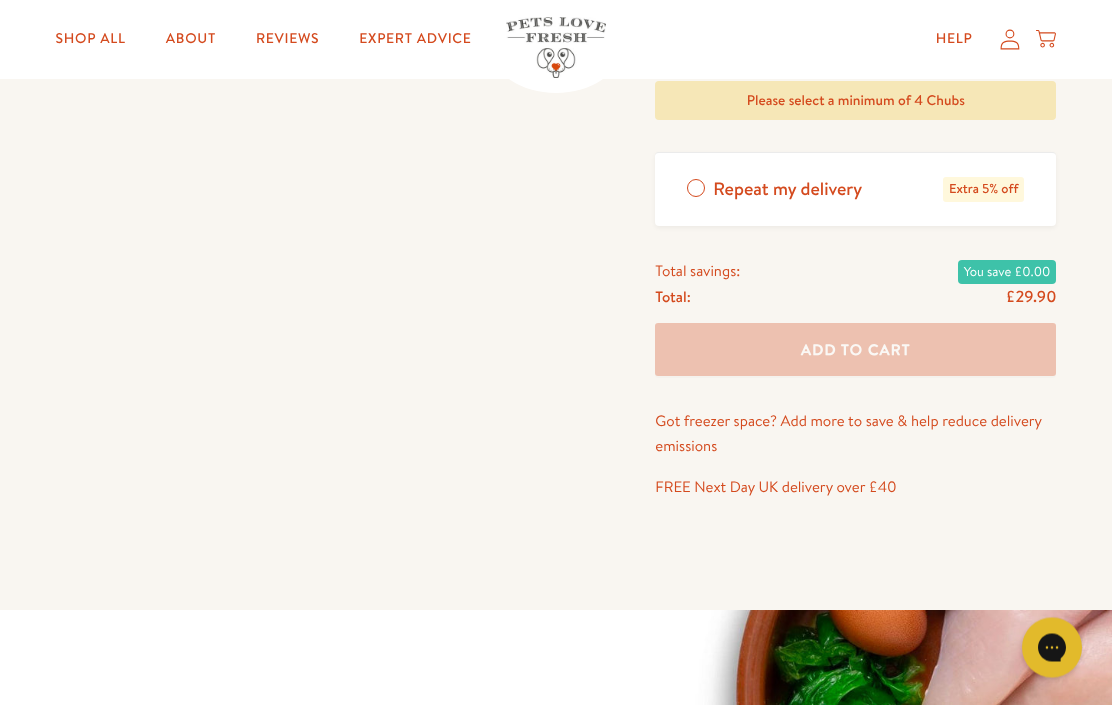 scroll, scrollTop: 885, scrollLeft: 0, axis: vertical 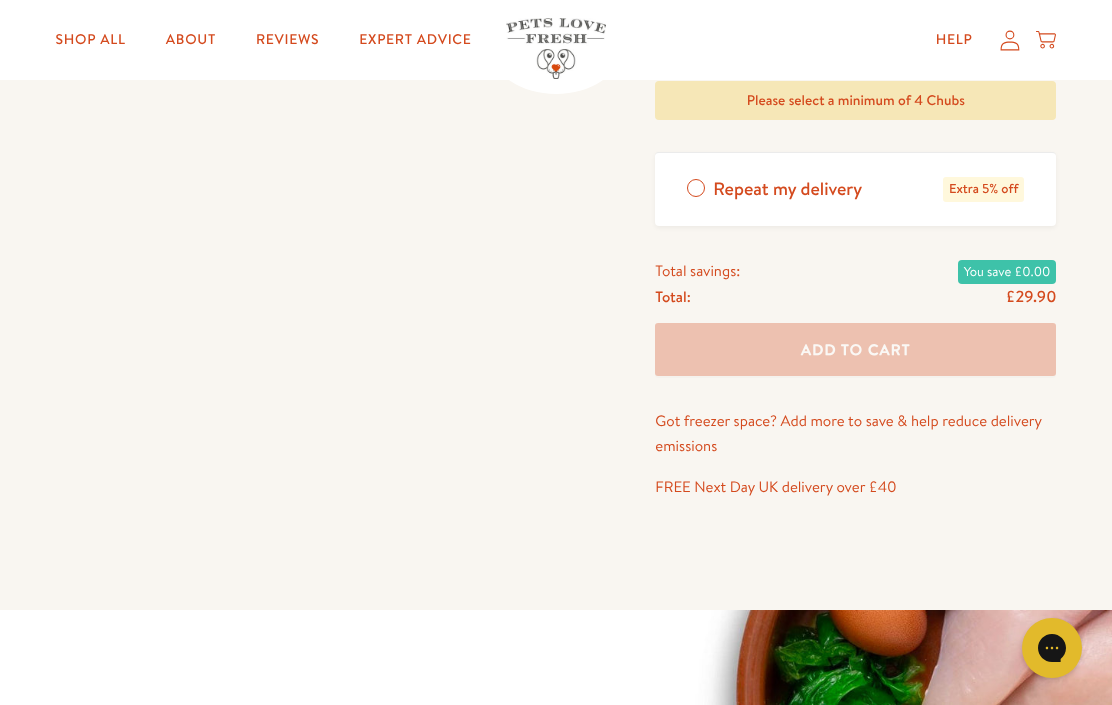 click on "Shop All" at bounding box center [91, 40] 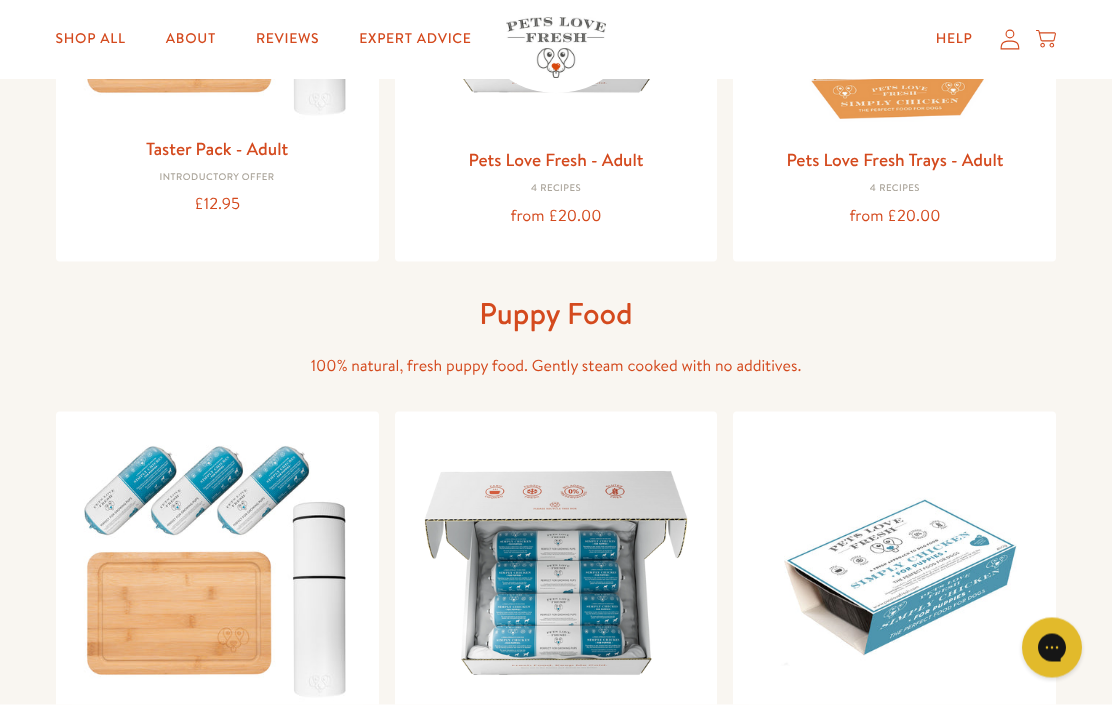 scroll, scrollTop: 477, scrollLeft: 0, axis: vertical 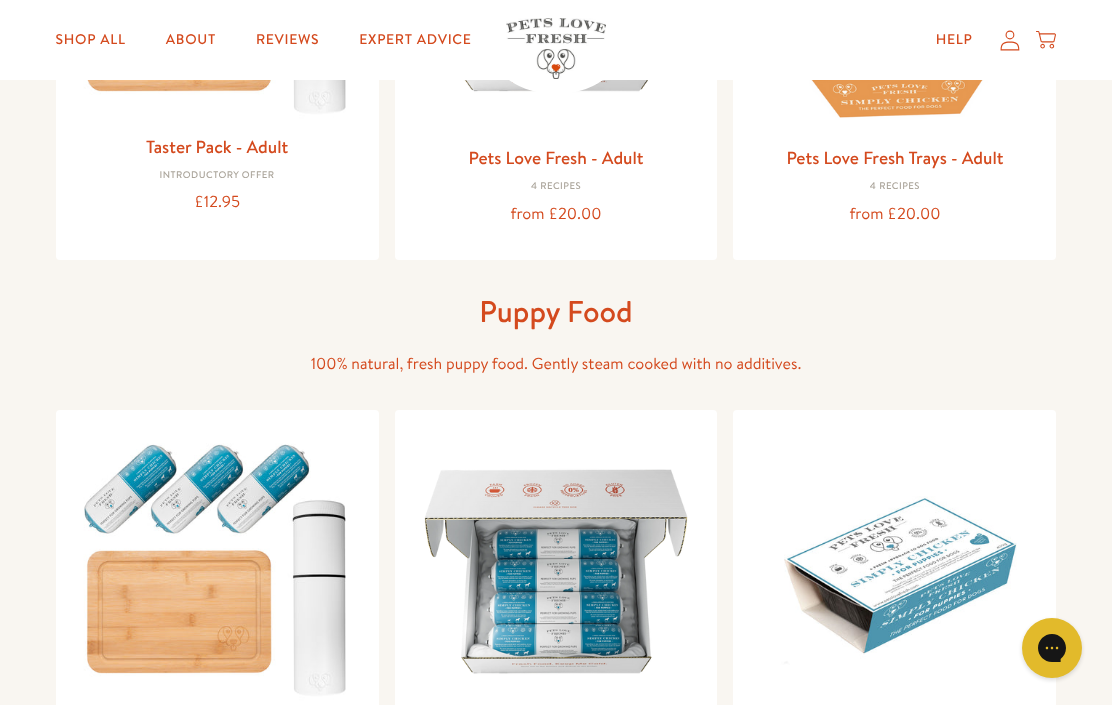 click 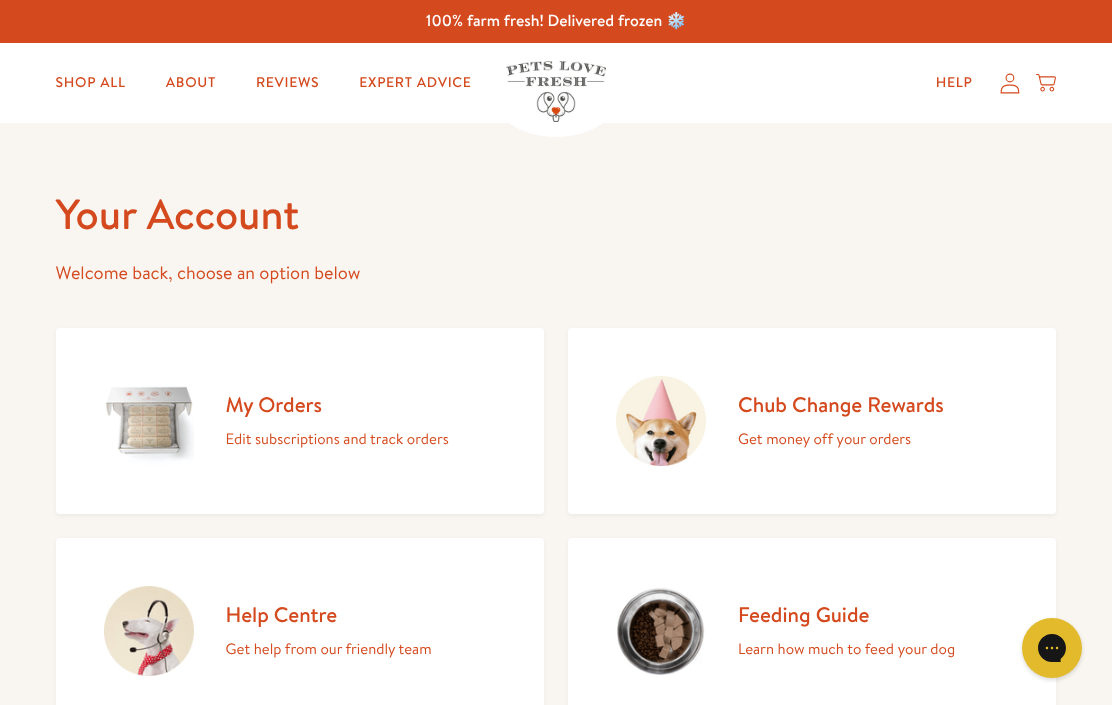 scroll, scrollTop: 0, scrollLeft: 0, axis: both 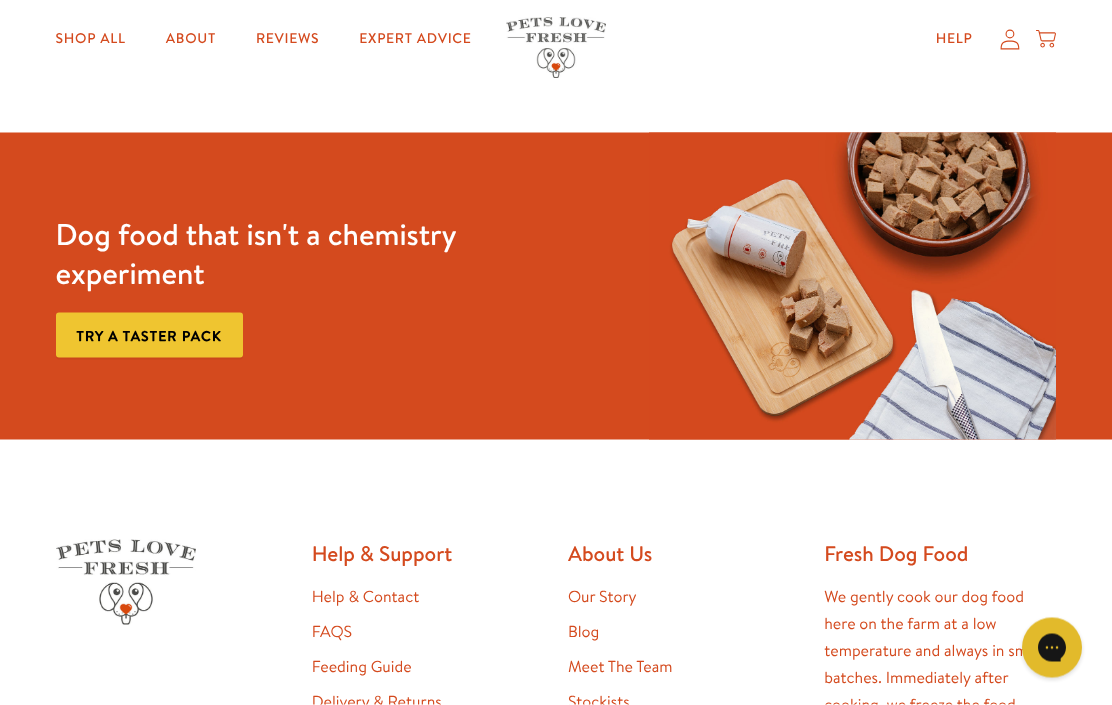 click on "Shop All
About
Reviews
Expert Advice
My account
Shop All About Reviews Expert Advice
Help" at bounding box center (556, 40) 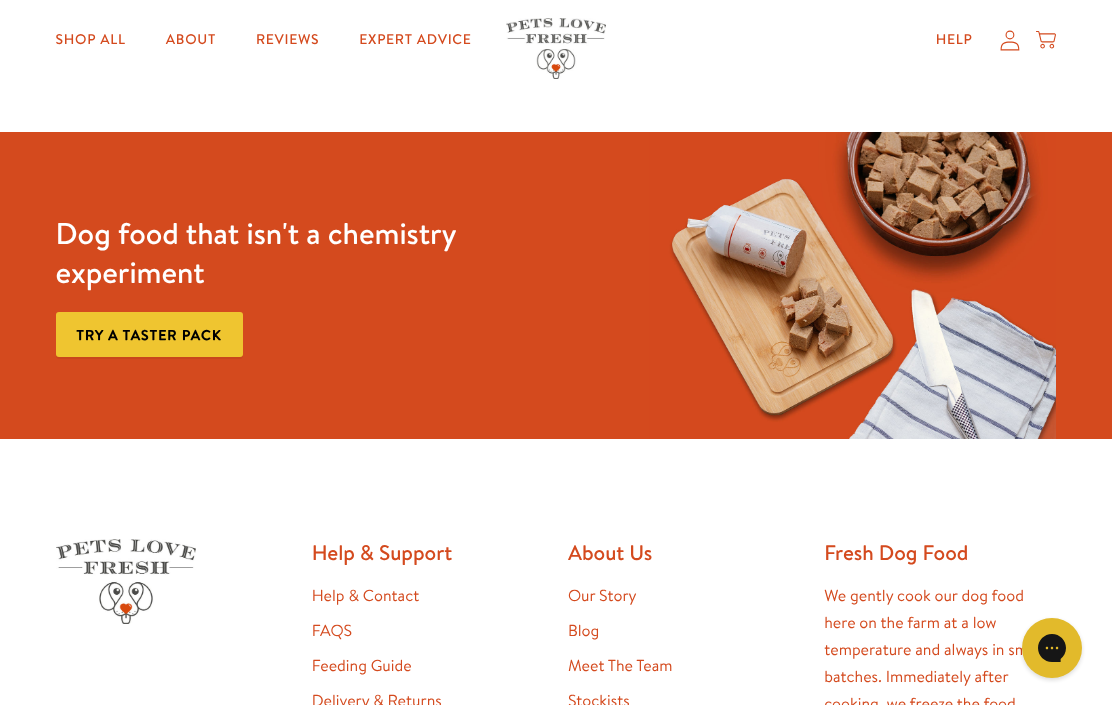 click 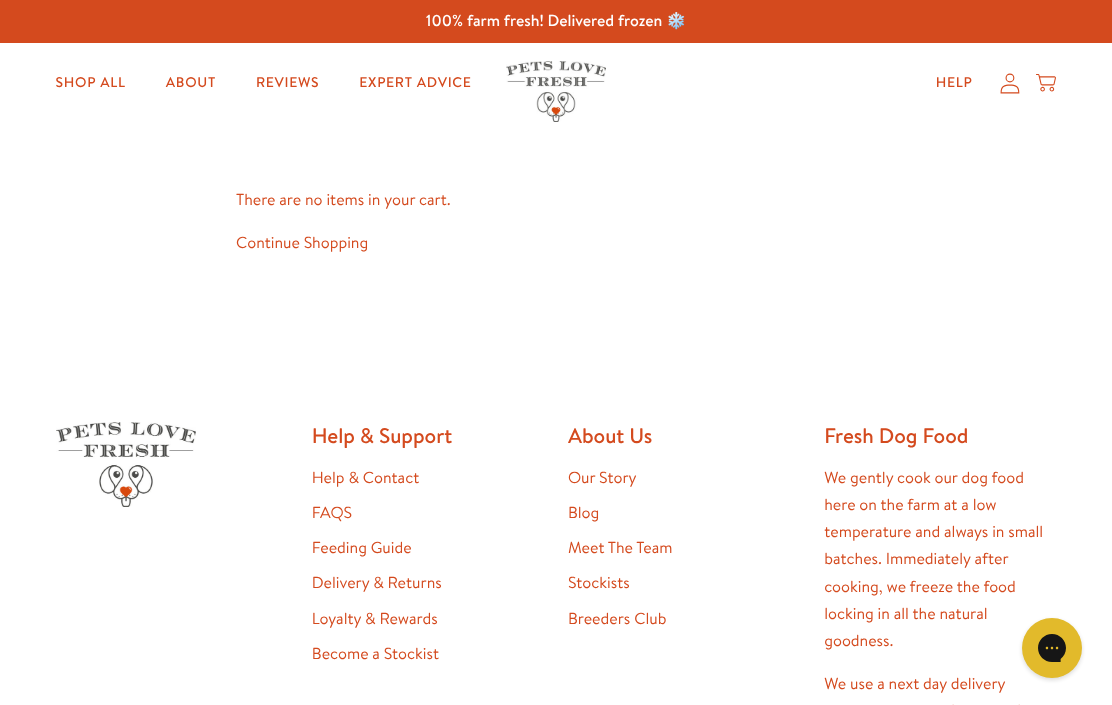 scroll, scrollTop: 0, scrollLeft: 0, axis: both 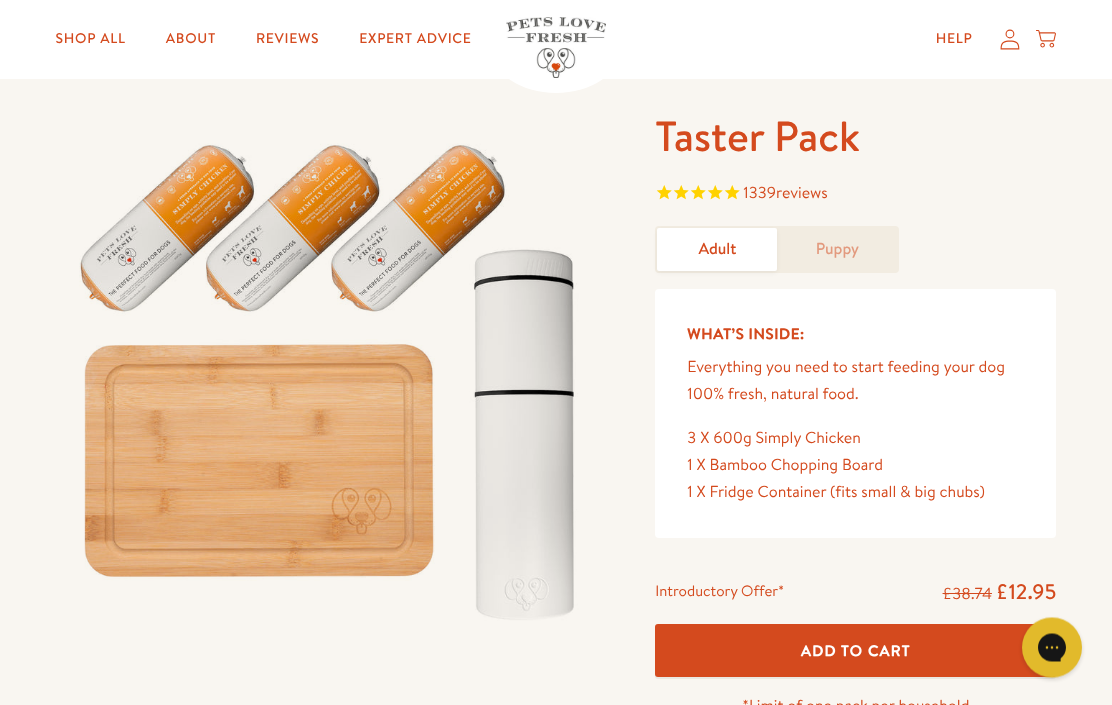 click on "Add To Cart" at bounding box center (856, 651) 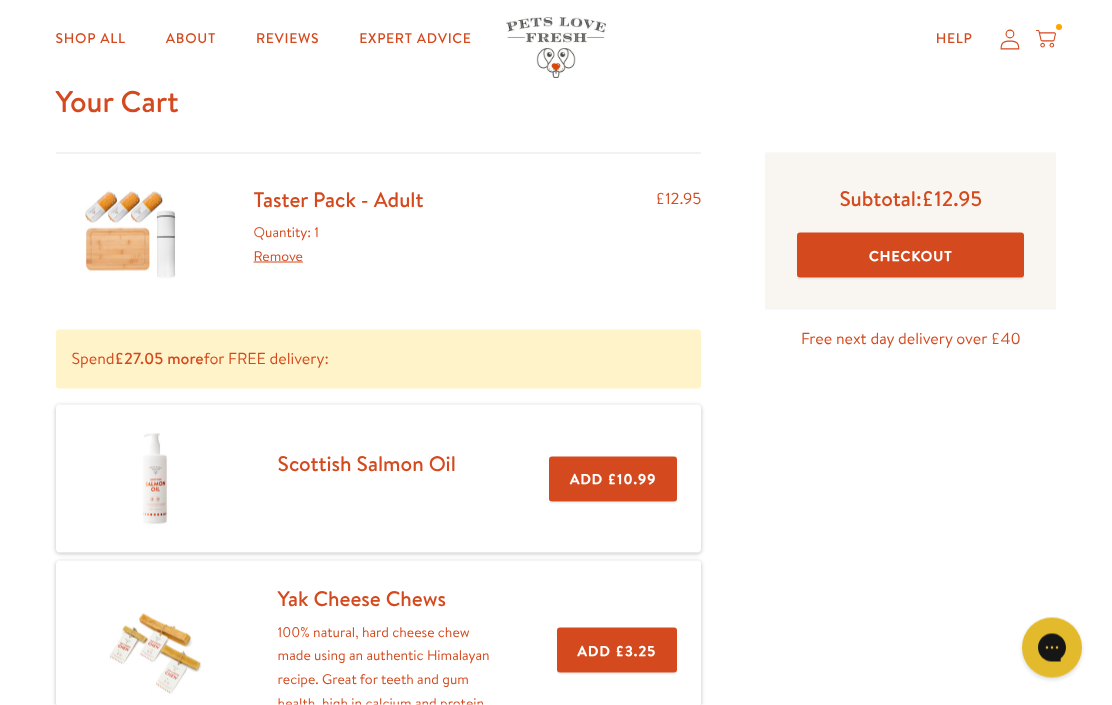 scroll, scrollTop: 0, scrollLeft: 0, axis: both 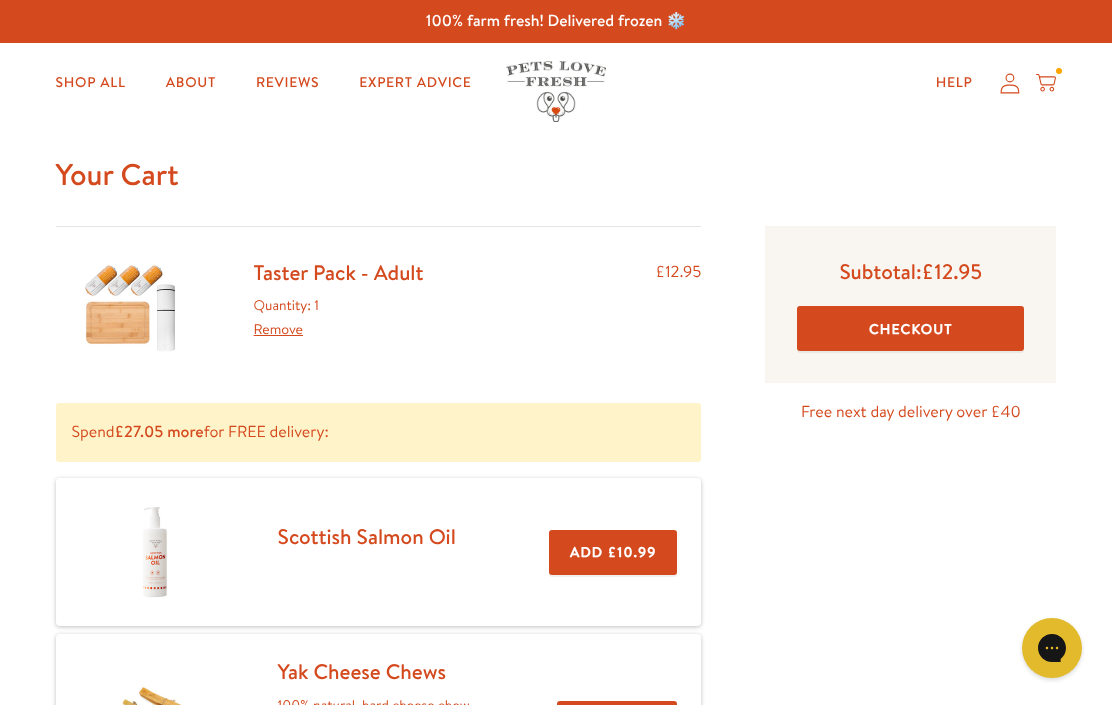 click on "Shop All" at bounding box center [91, 83] 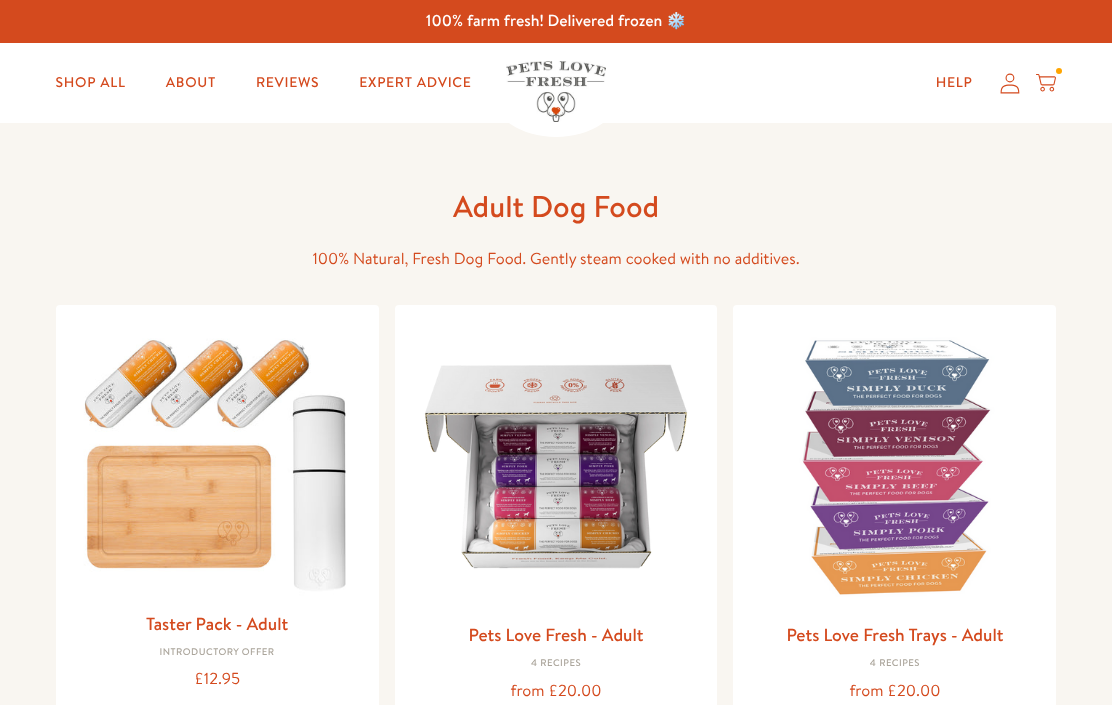 scroll, scrollTop: 0, scrollLeft: 0, axis: both 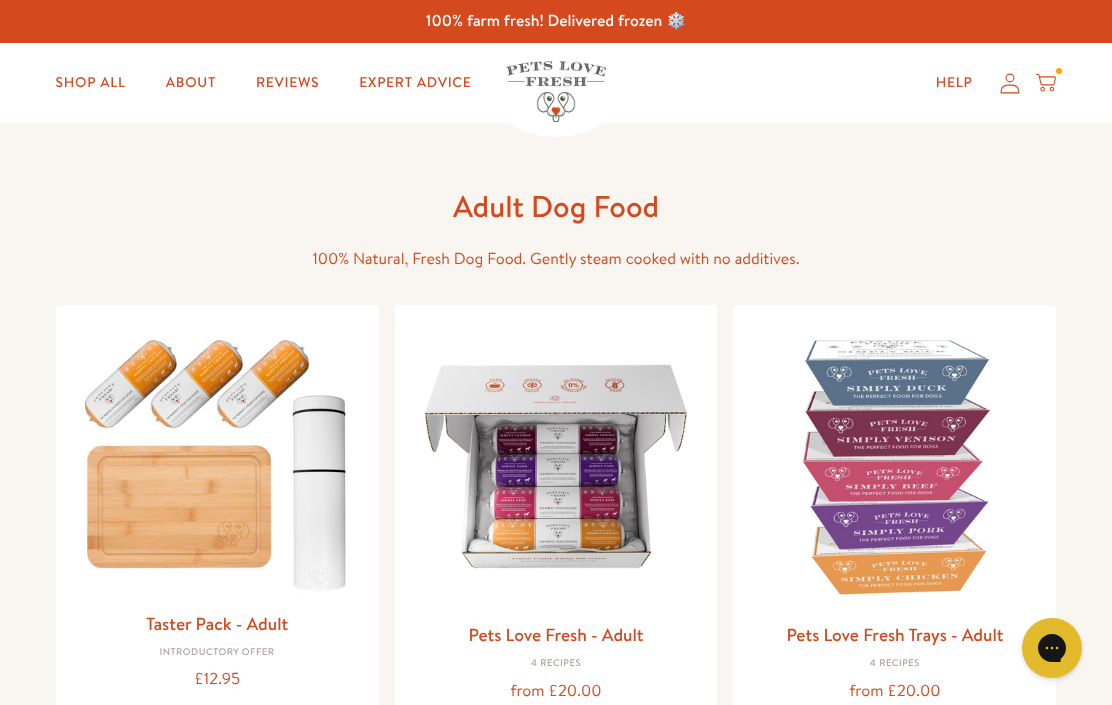 click on "Pets Love Fresh - Adult" at bounding box center (555, 634) 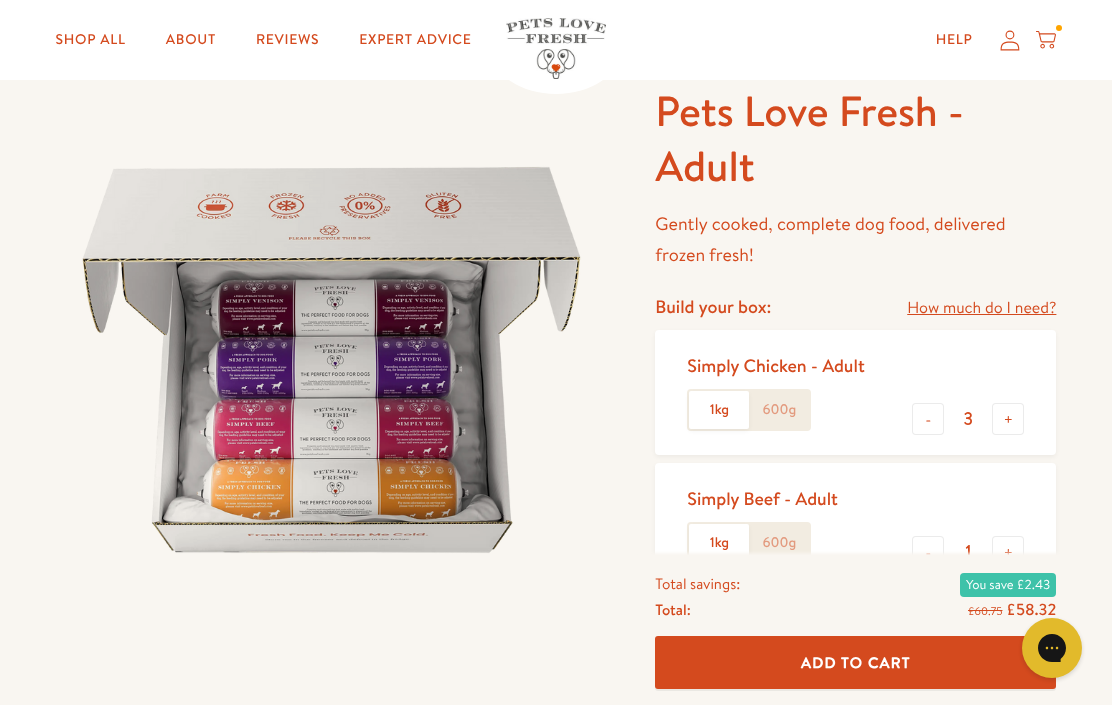 scroll, scrollTop: 117, scrollLeft: 0, axis: vertical 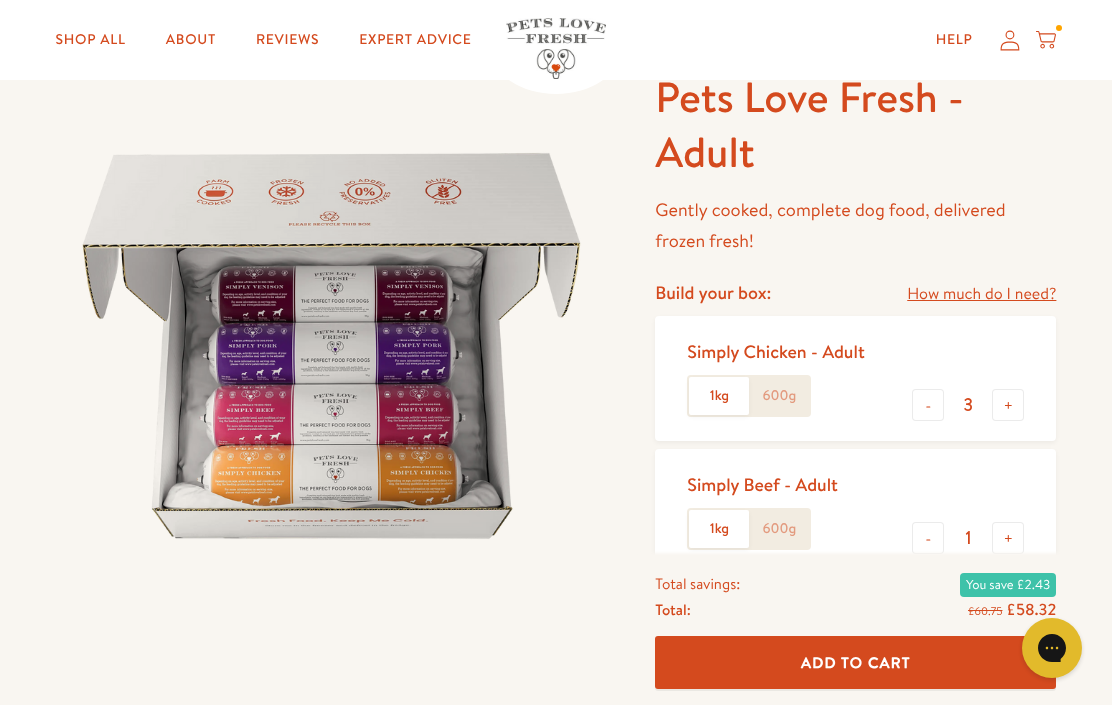 click on "+" at bounding box center [1008, 405] 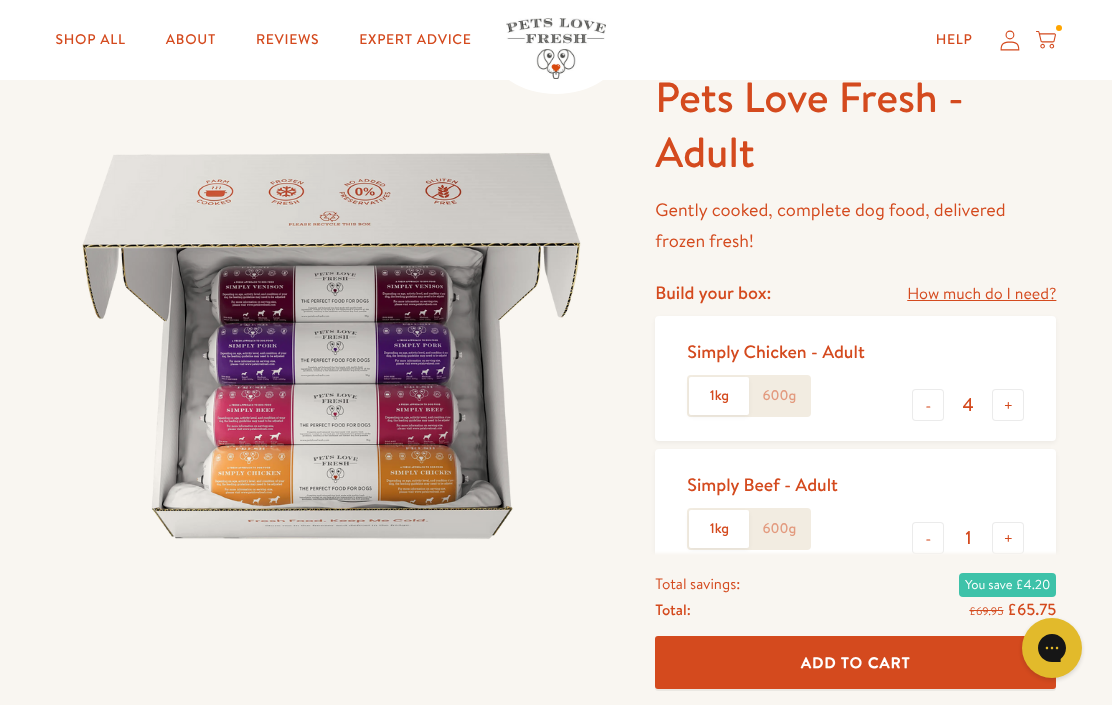 click on "-" at bounding box center [928, 405] 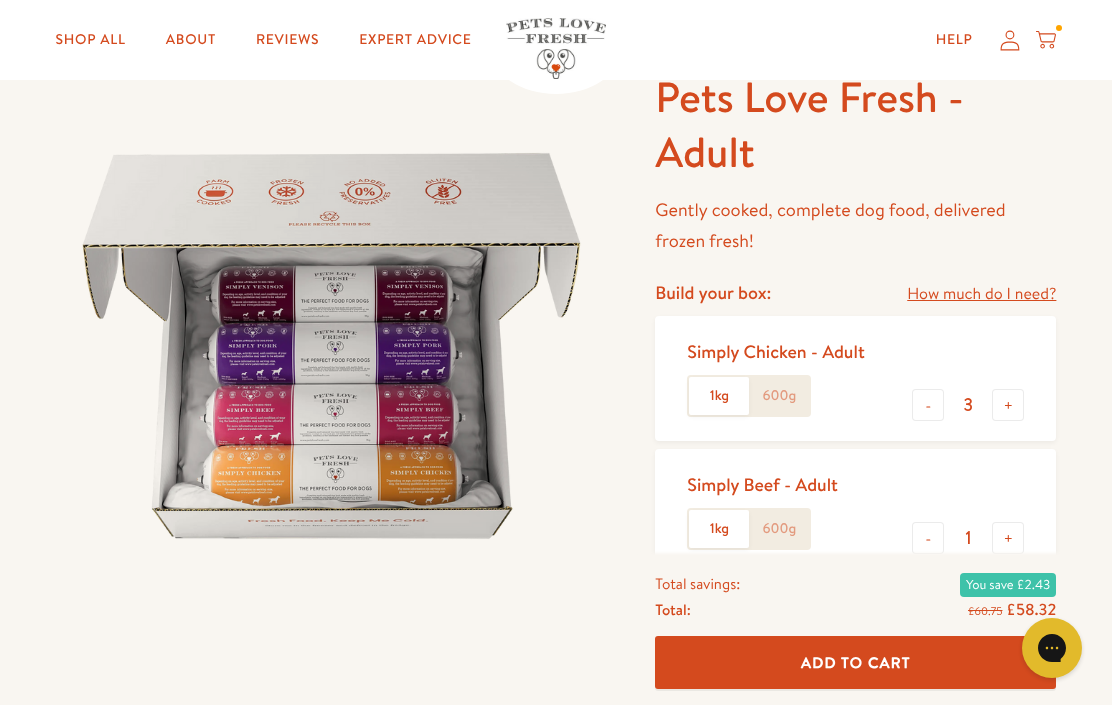 click on "-" at bounding box center [928, 405] 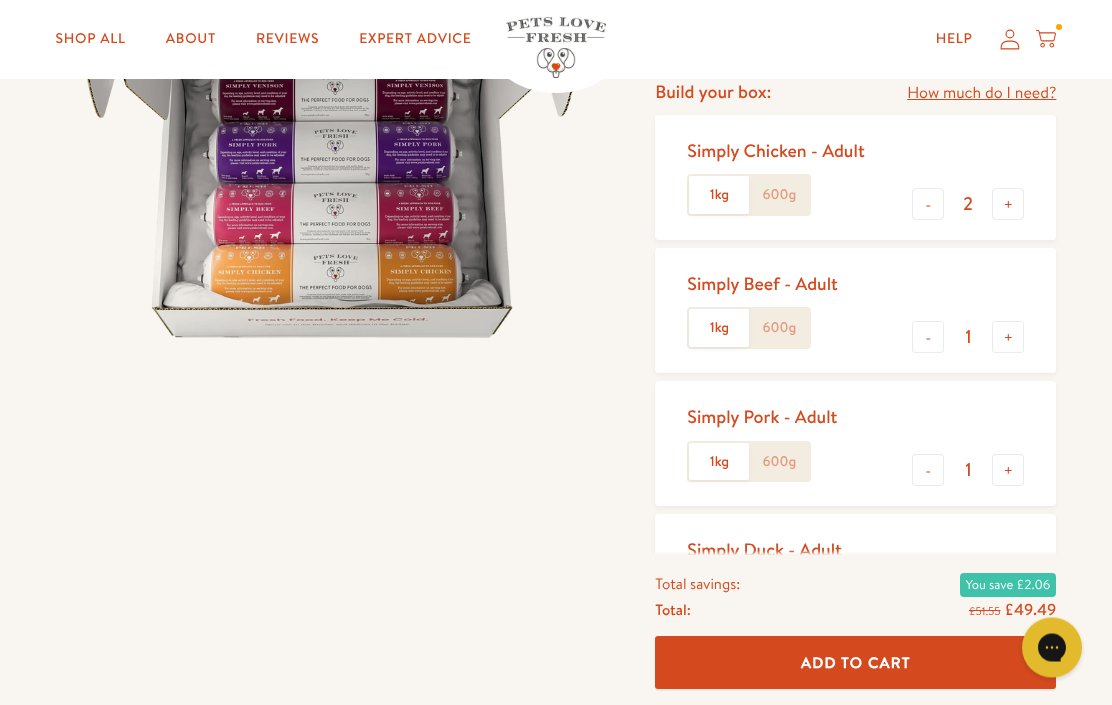 scroll, scrollTop: 318, scrollLeft: 0, axis: vertical 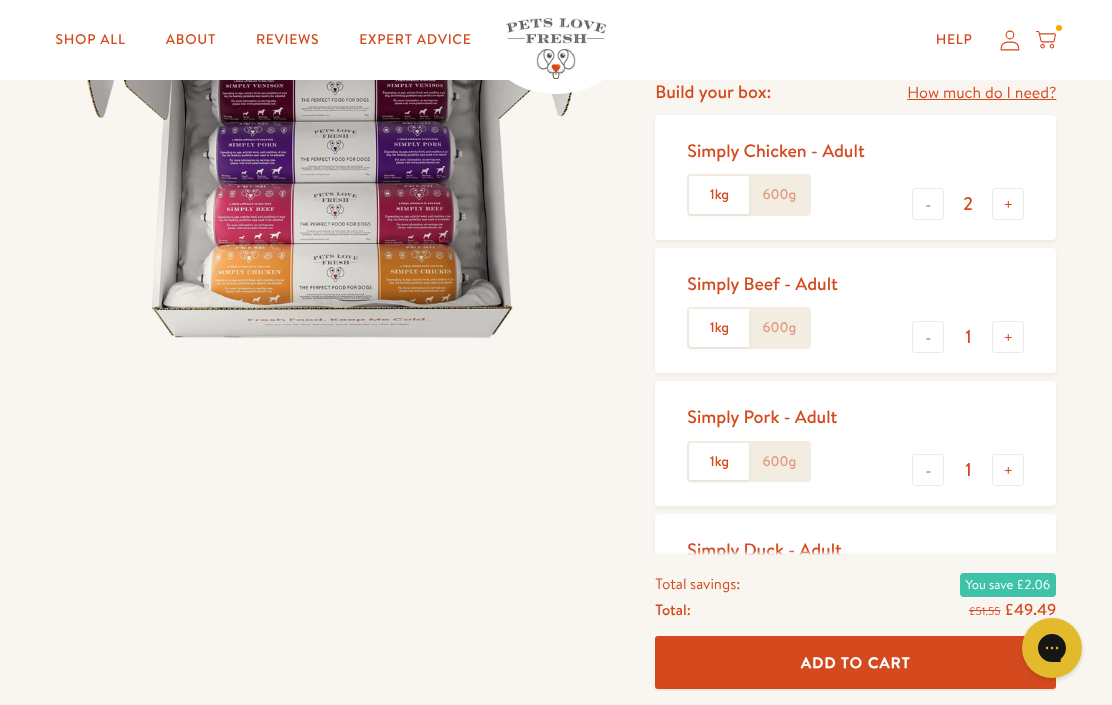 click on "+" at bounding box center (1008, 337) 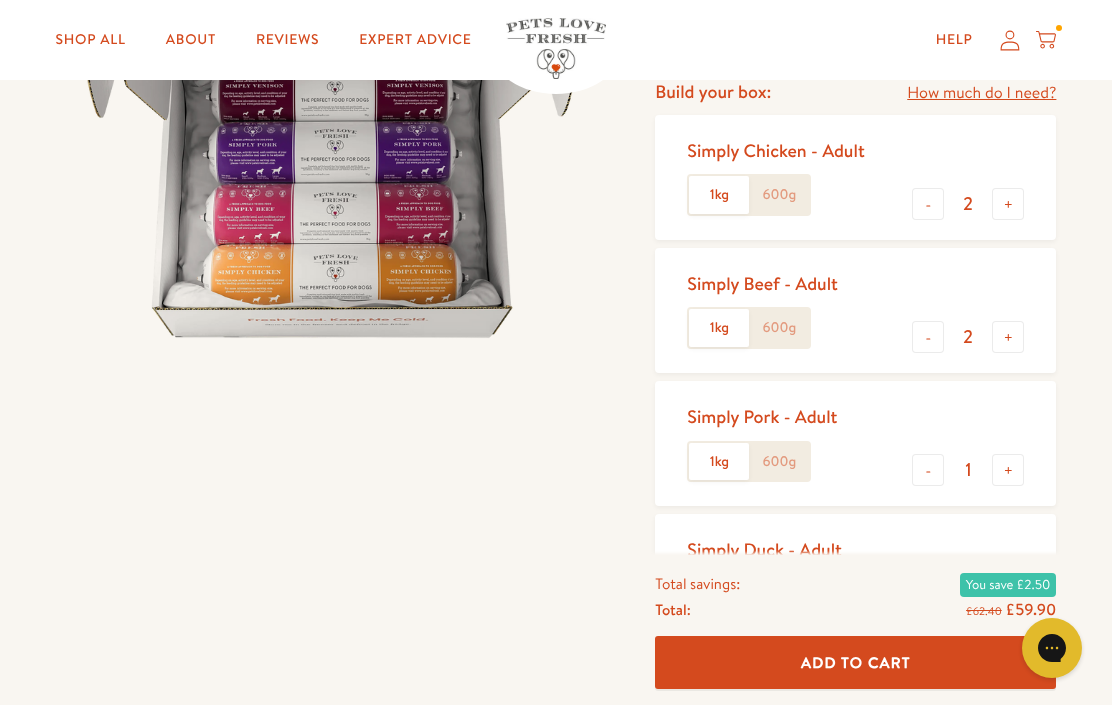 click on "-" at bounding box center [928, 337] 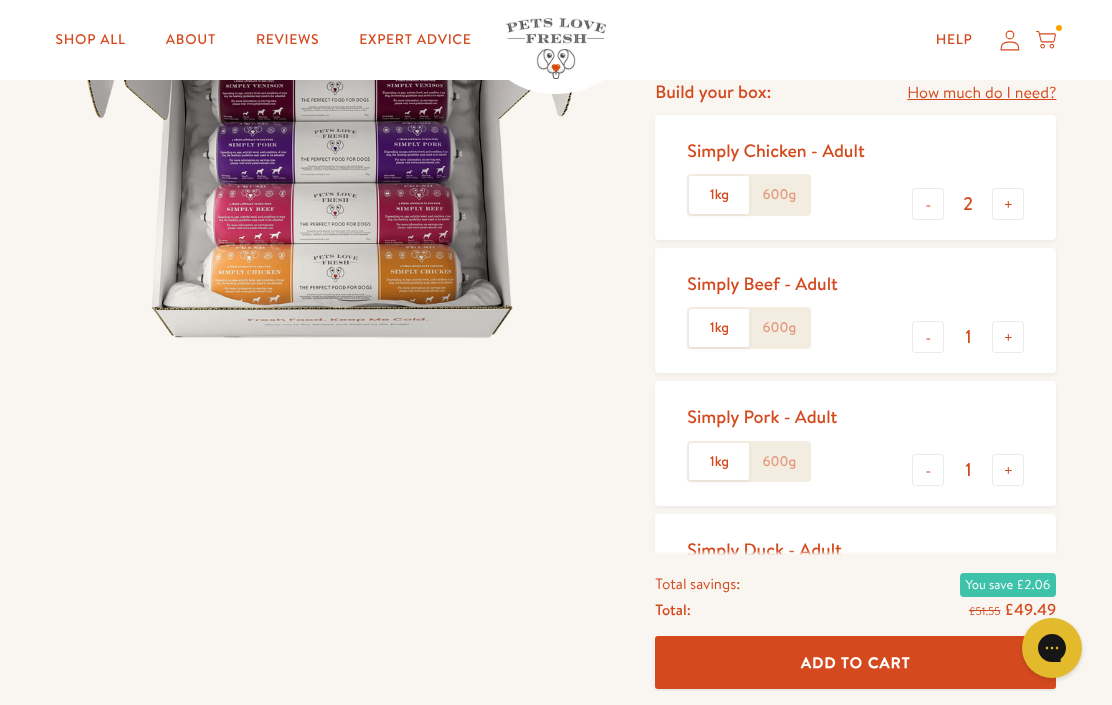 click on "-" at bounding box center [928, 337] 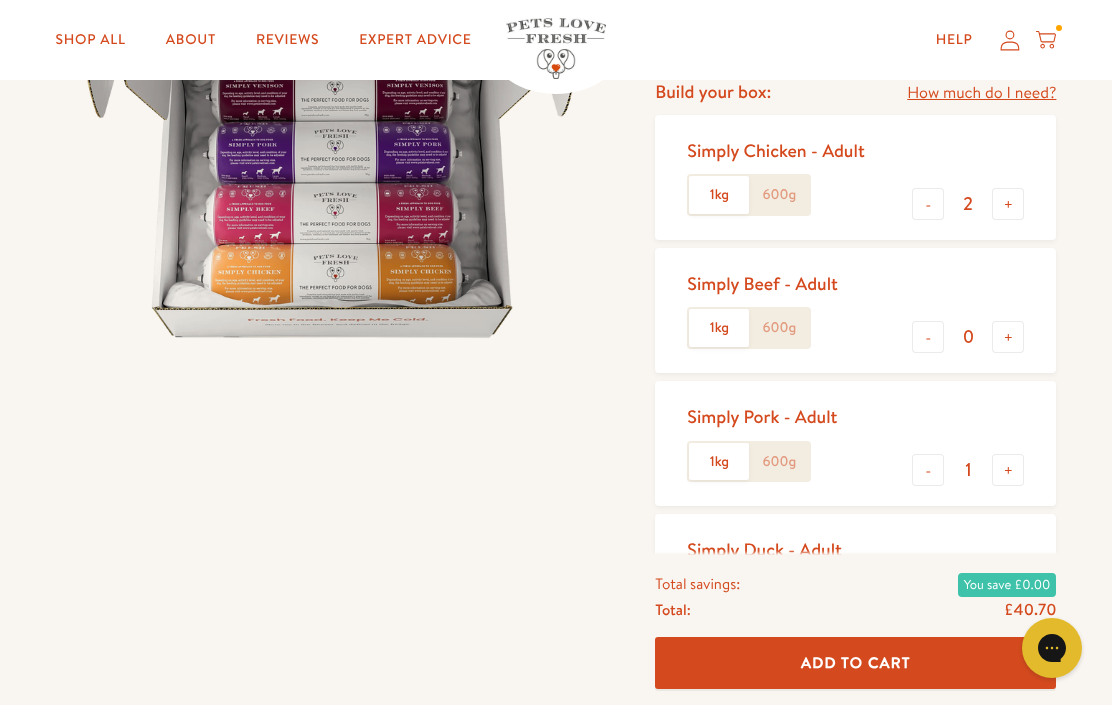 click on "-" at bounding box center [928, 604] 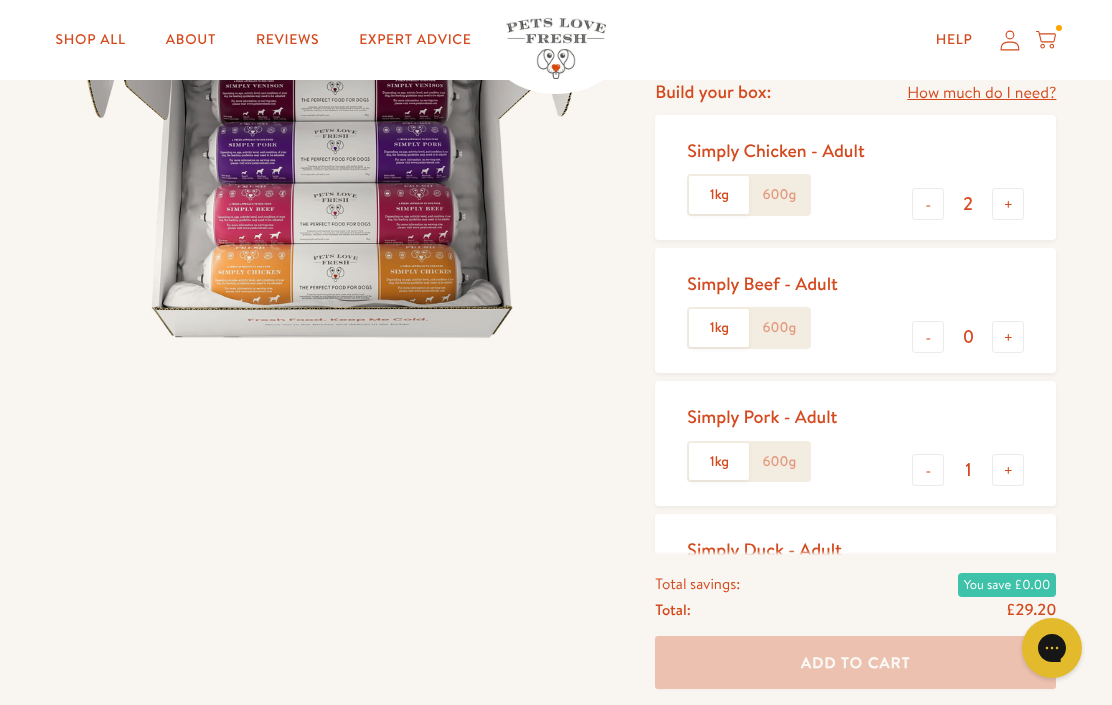 click on "+" at bounding box center (1008, 604) 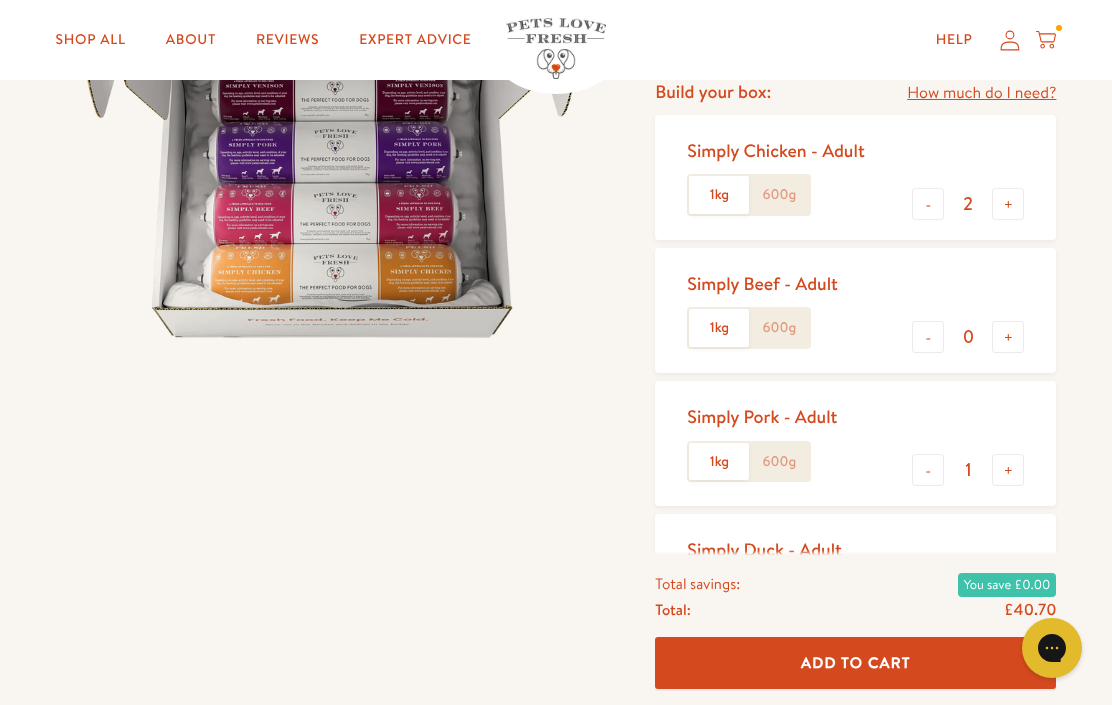 click on "+" at bounding box center (1008, 604) 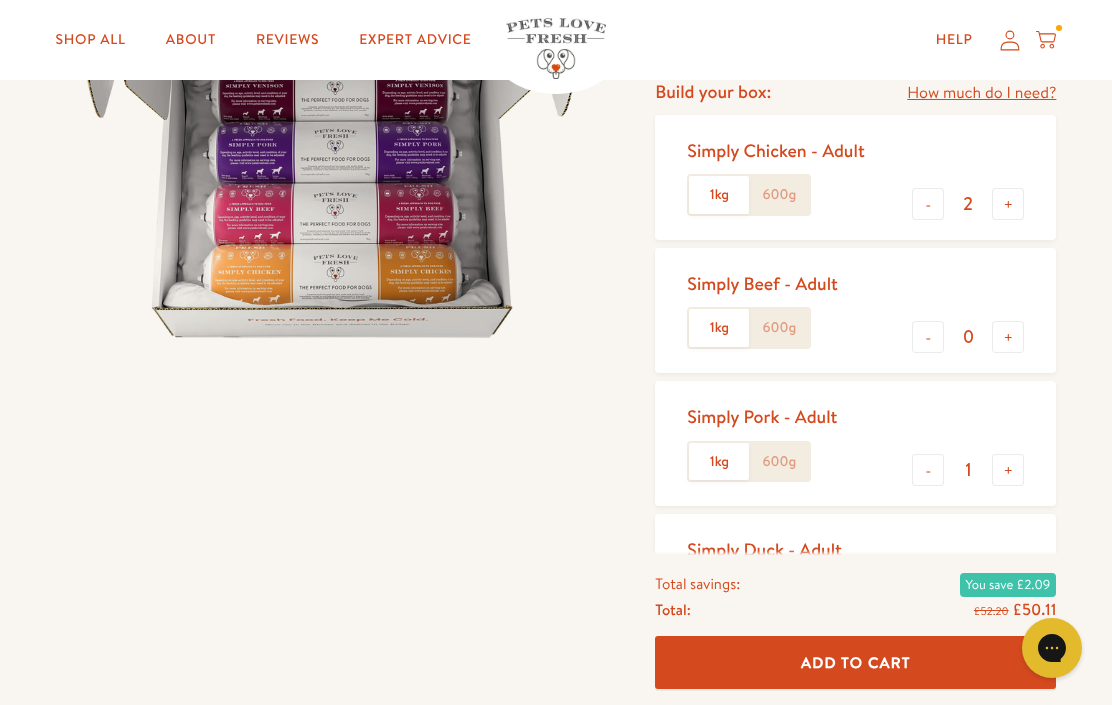 click on "1" at bounding box center (968, 470) 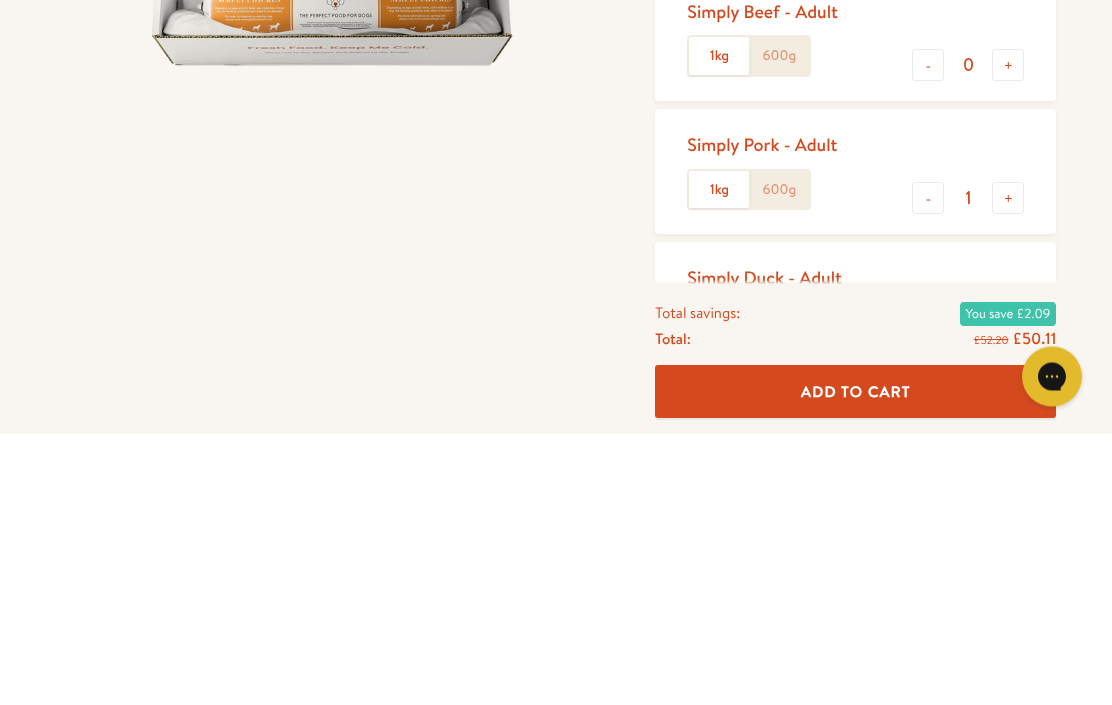 click on "-" at bounding box center (928, 470) 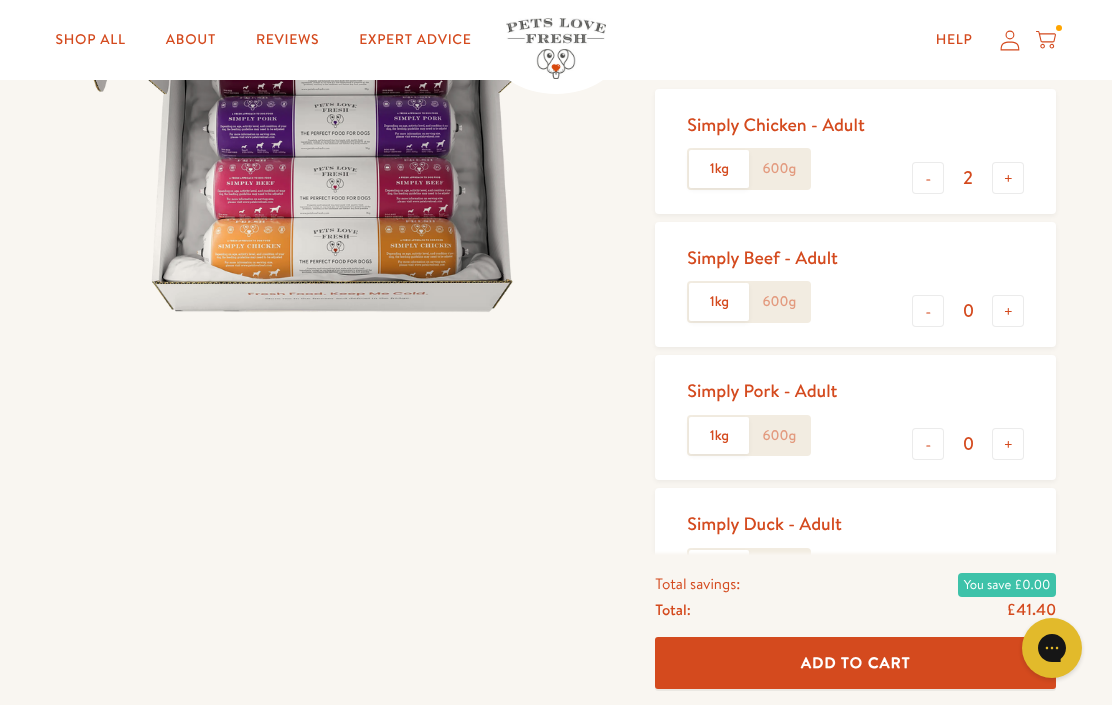 scroll, scrollTop: 325, scrollLeft: 0, axis: vertical 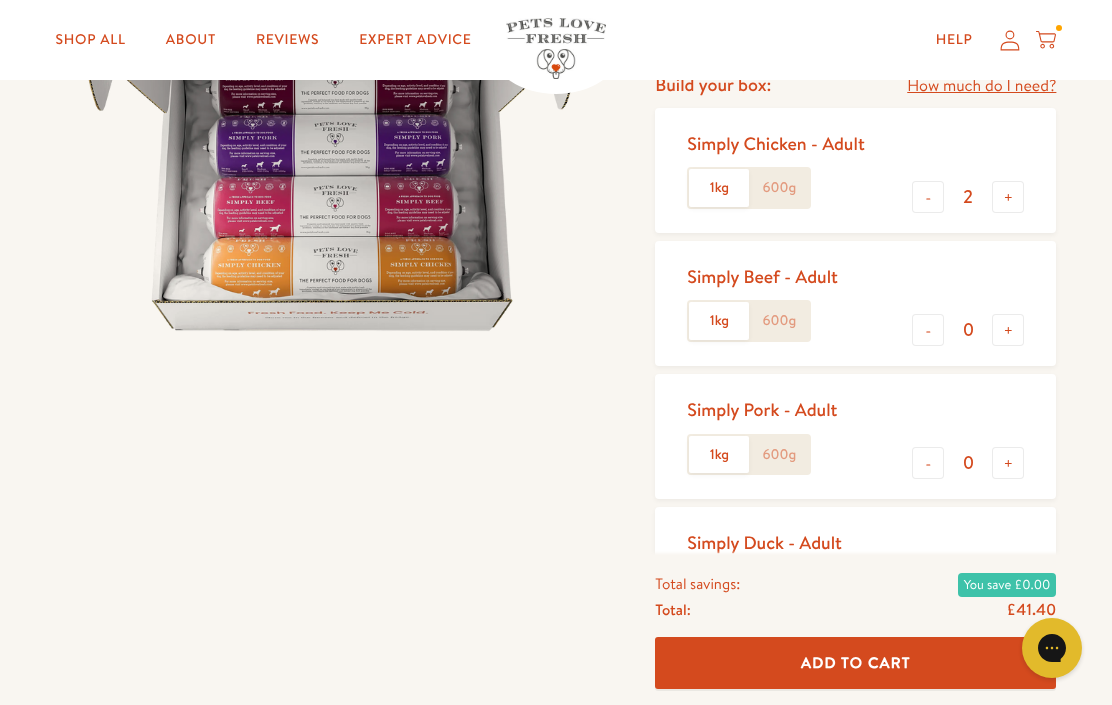click on "Add To Cart" at bounding box center [855, 663] 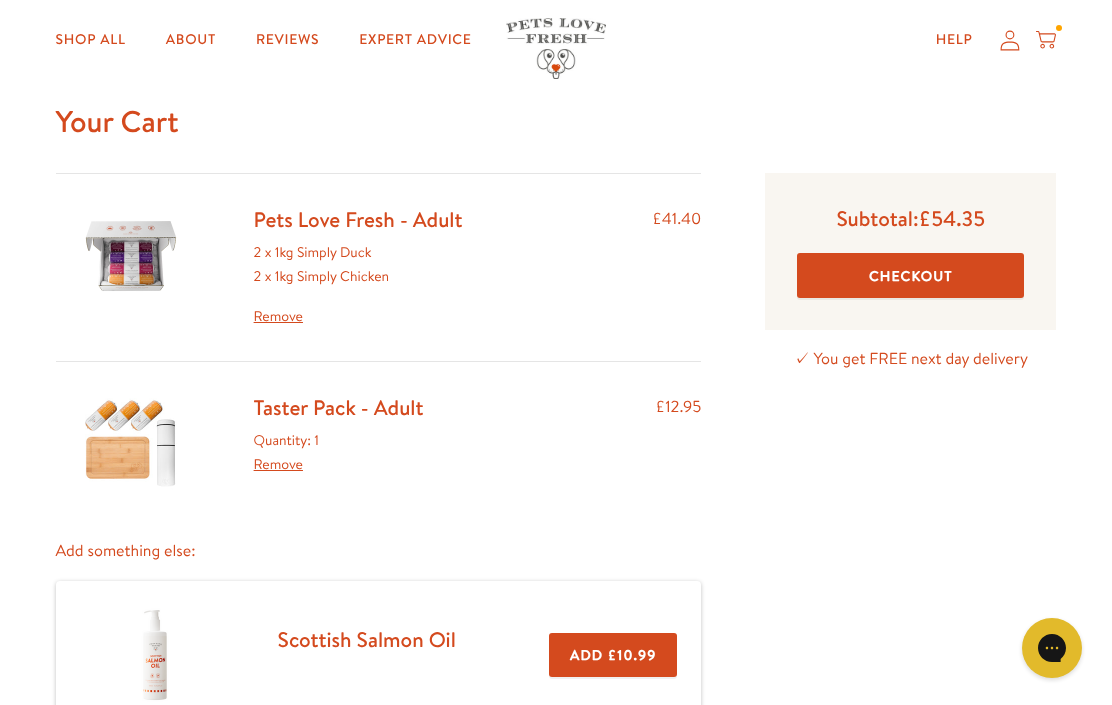scroll, scrollTop: 48, scrollLeft: 0, axis: vertical 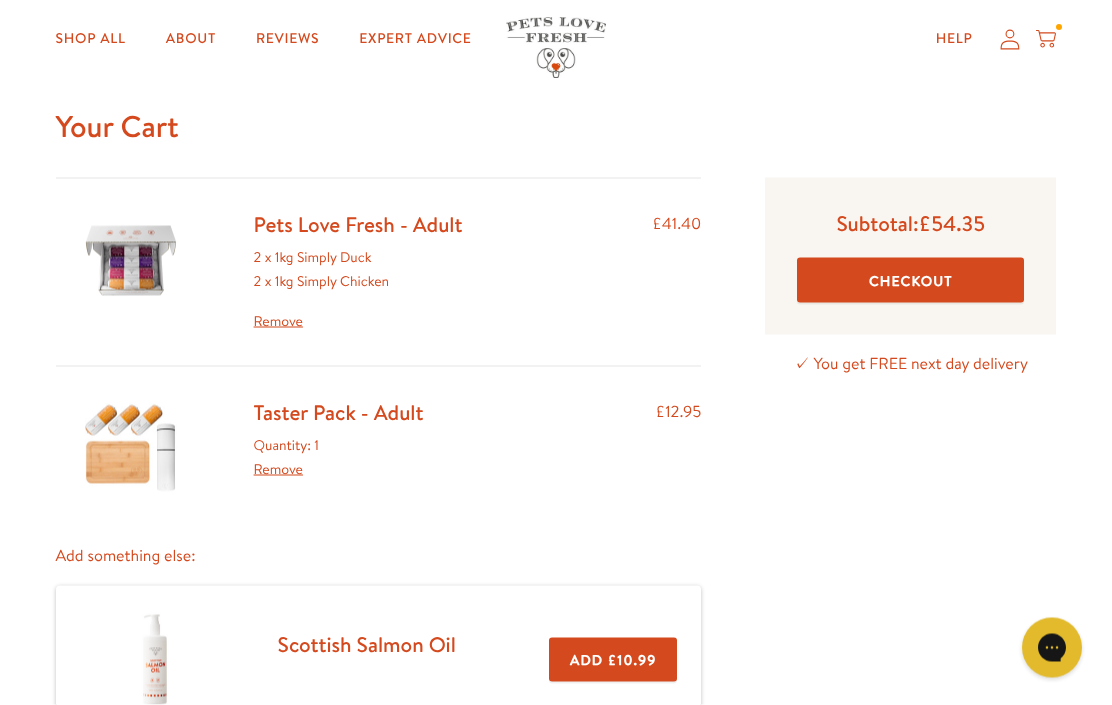 click on "Checkout" at bounding box center (910, 280) 